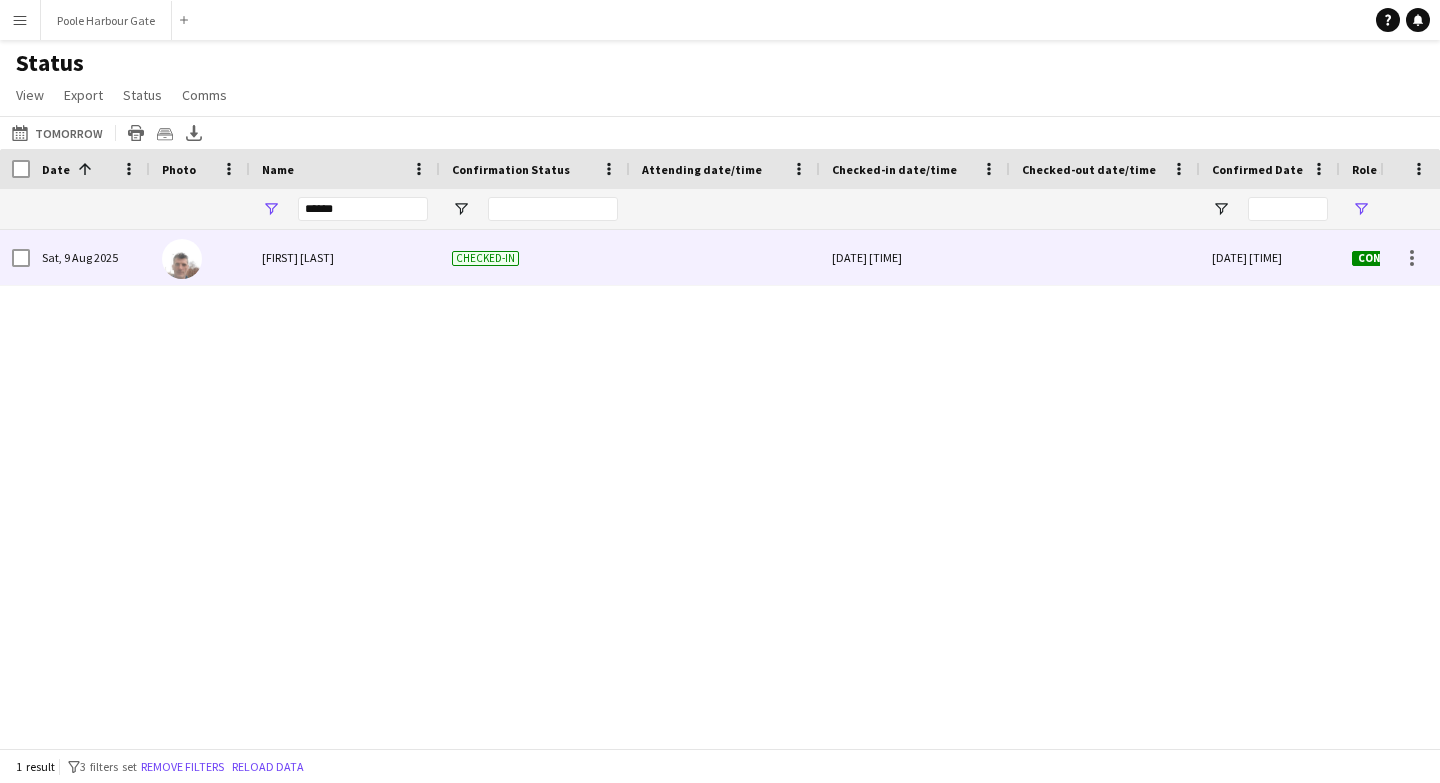 scroll, scrollTop: 0, scrollLeft: 0, axis: both 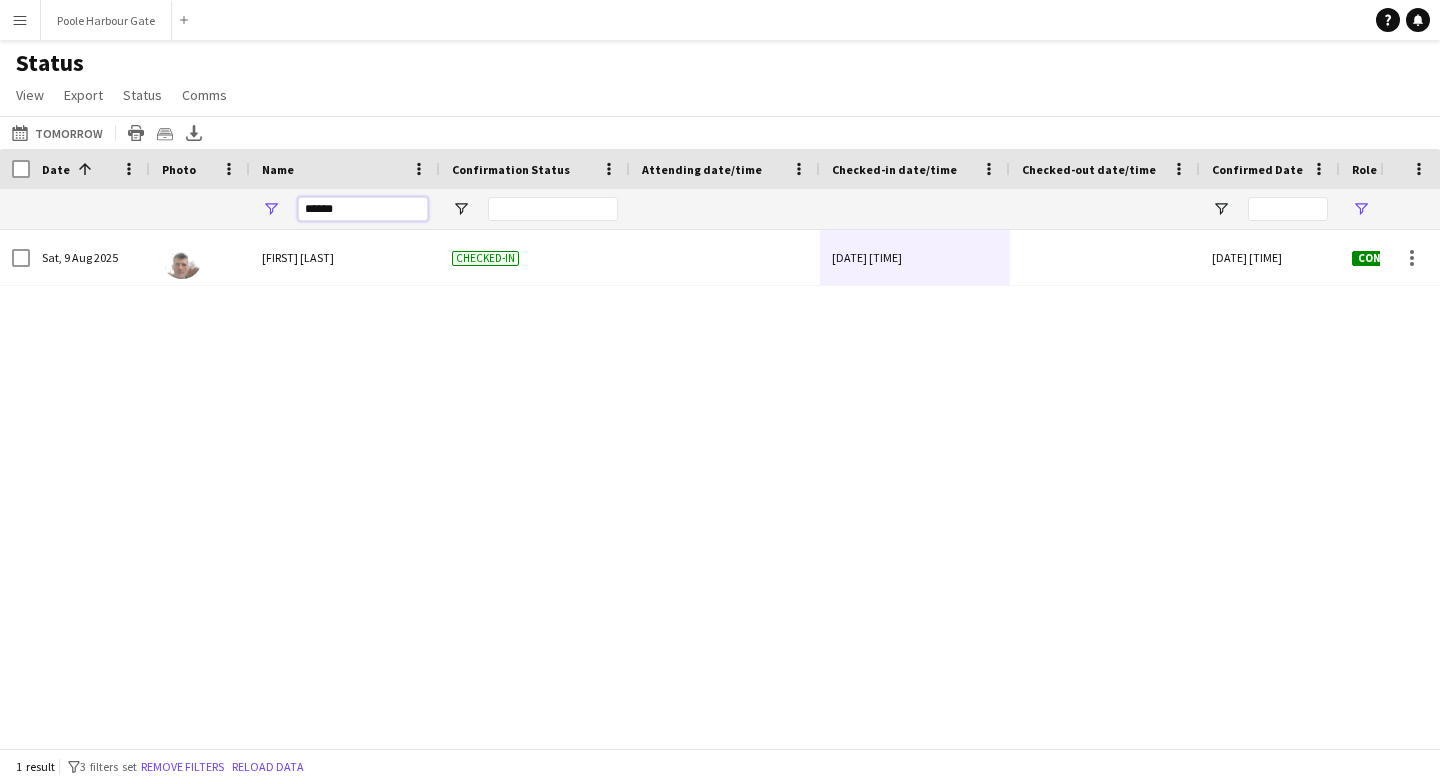 drag, startPoint x: 347, startPoint y: 209, endPoint x: 262, endPoint y: 209, distance: 85 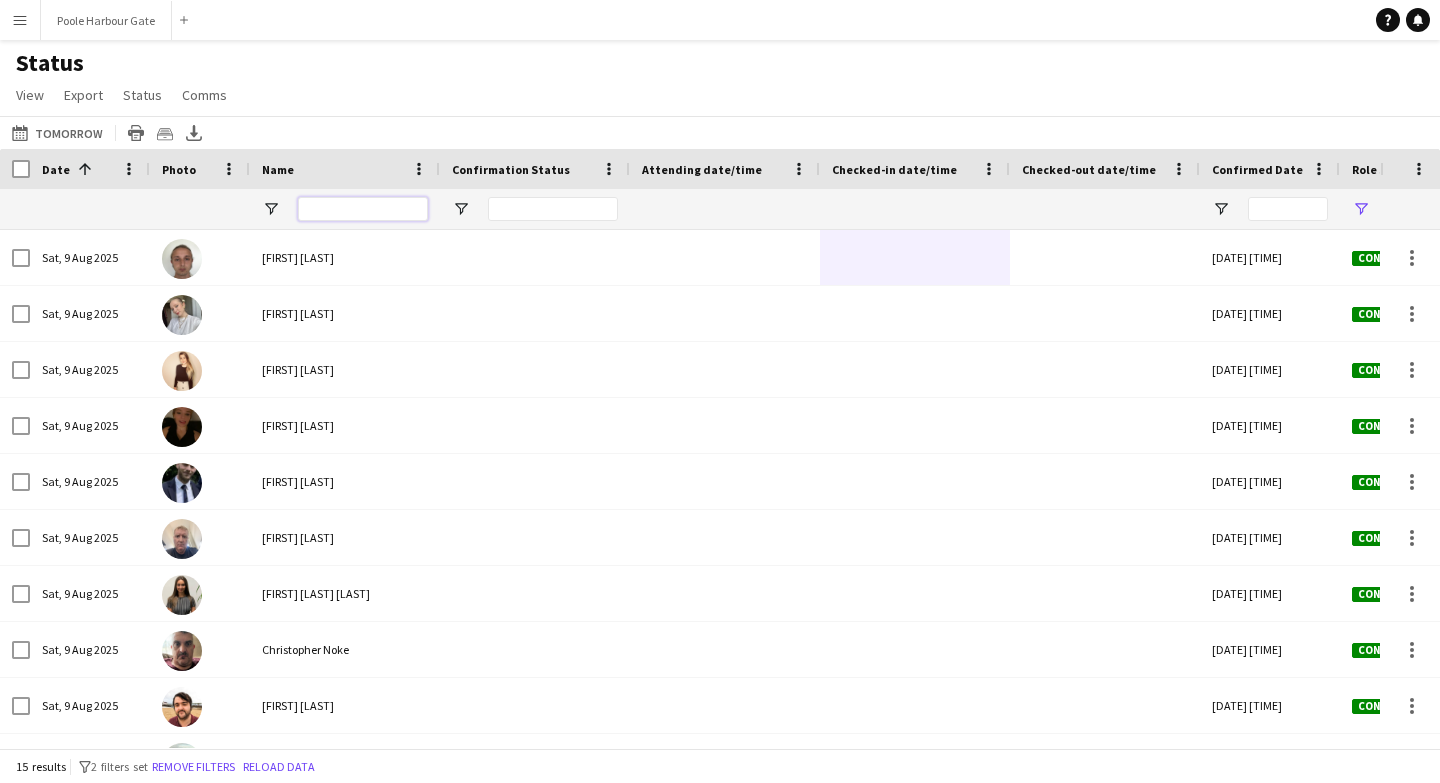 click at bounding box center (363, 209) 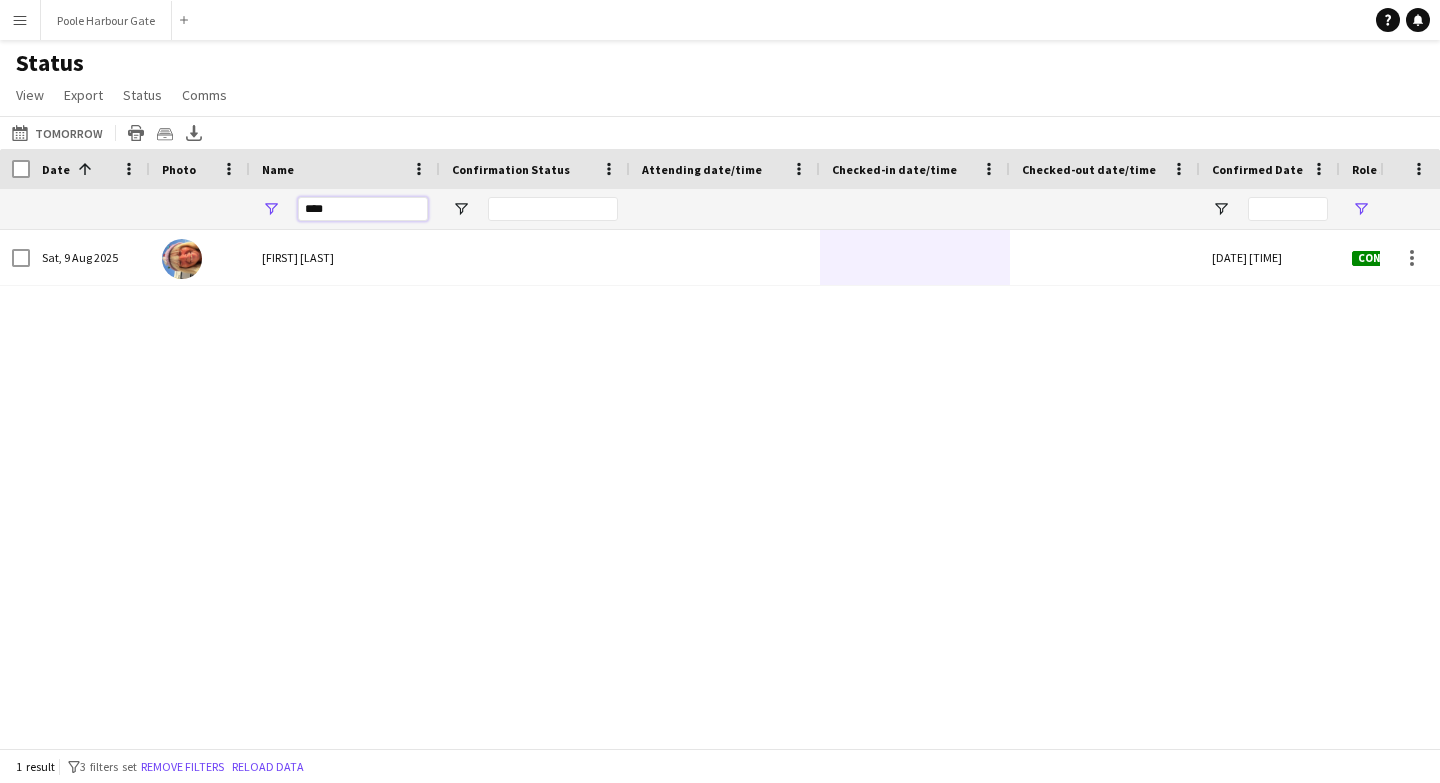 type on "****" 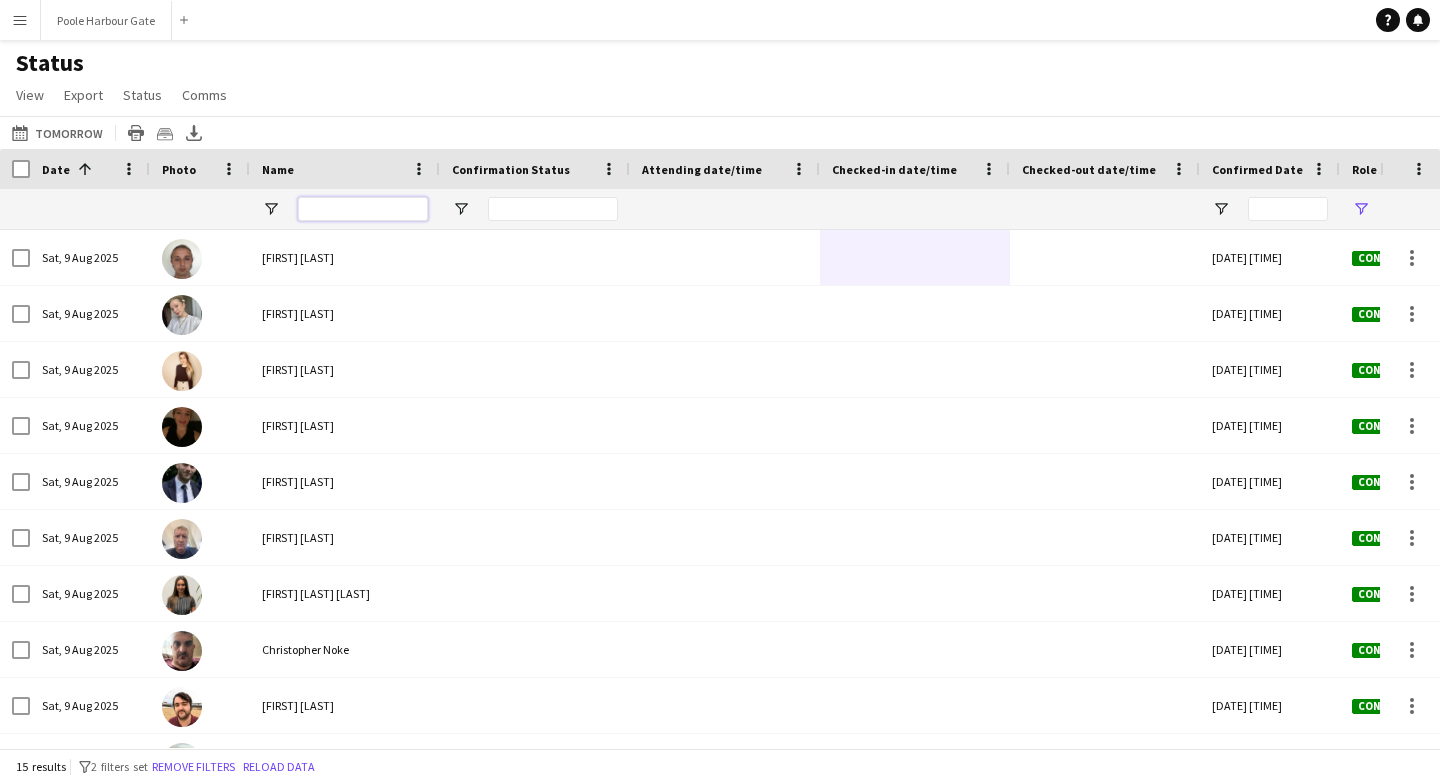 scroll, scrollTop: 0, scrollLeft: 198, axis: horizontal 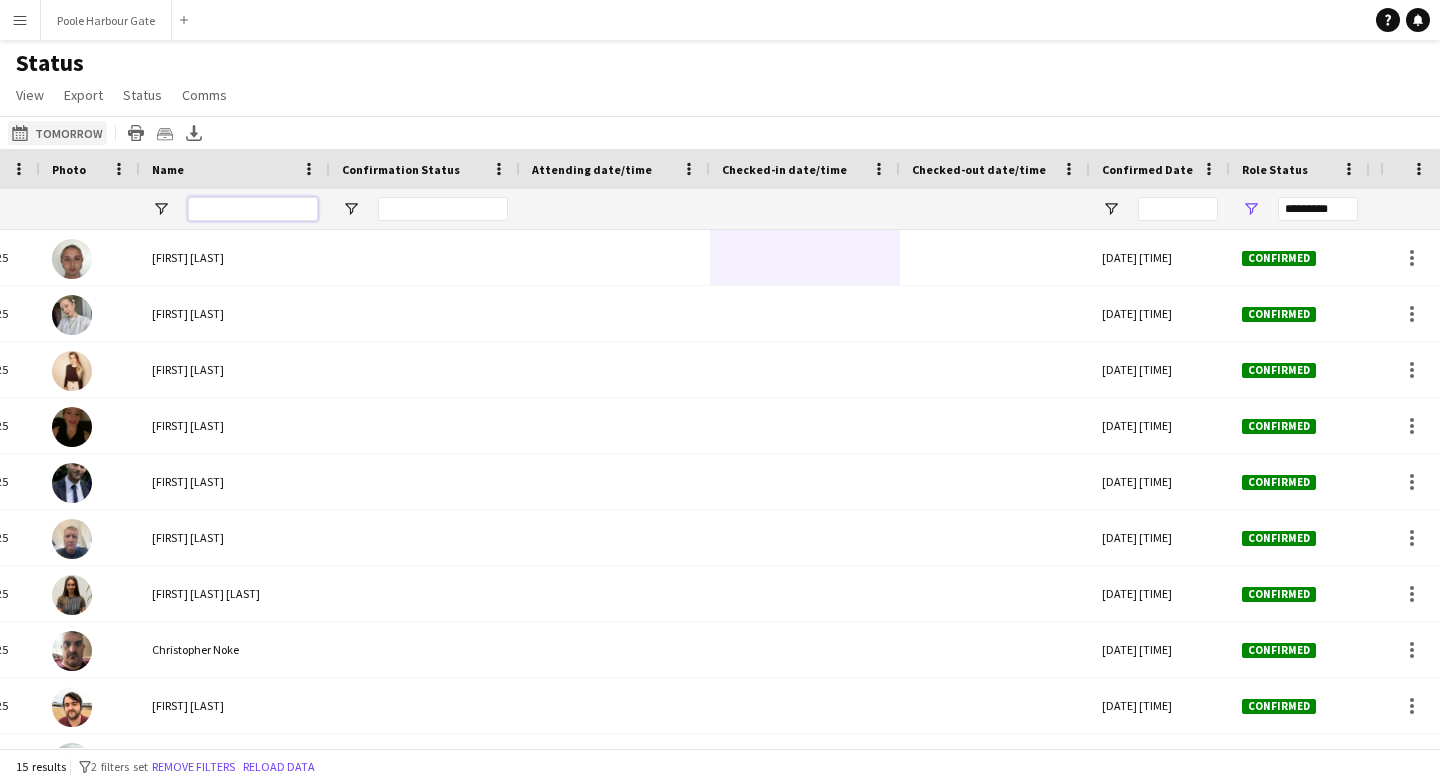 type 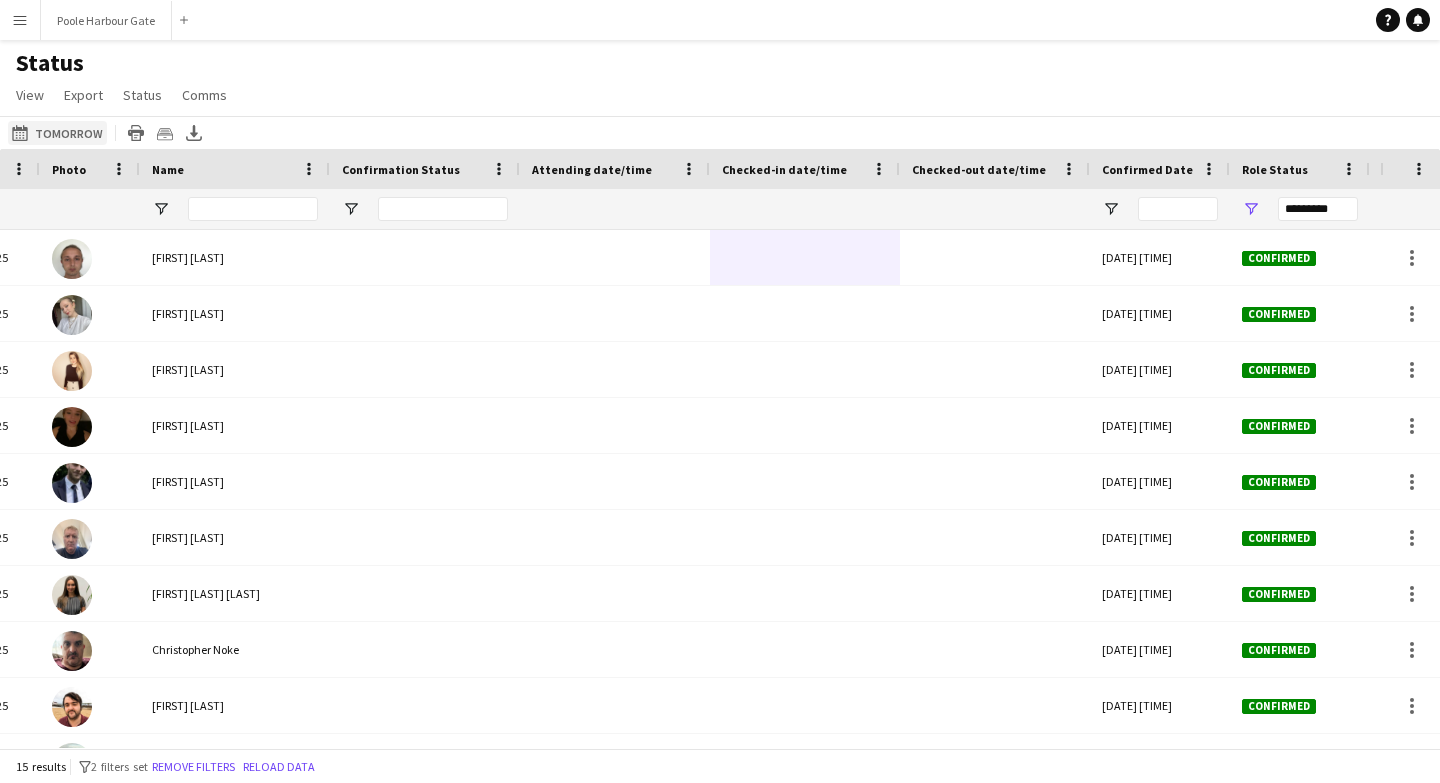 click on "[DATE]
[DATE]" 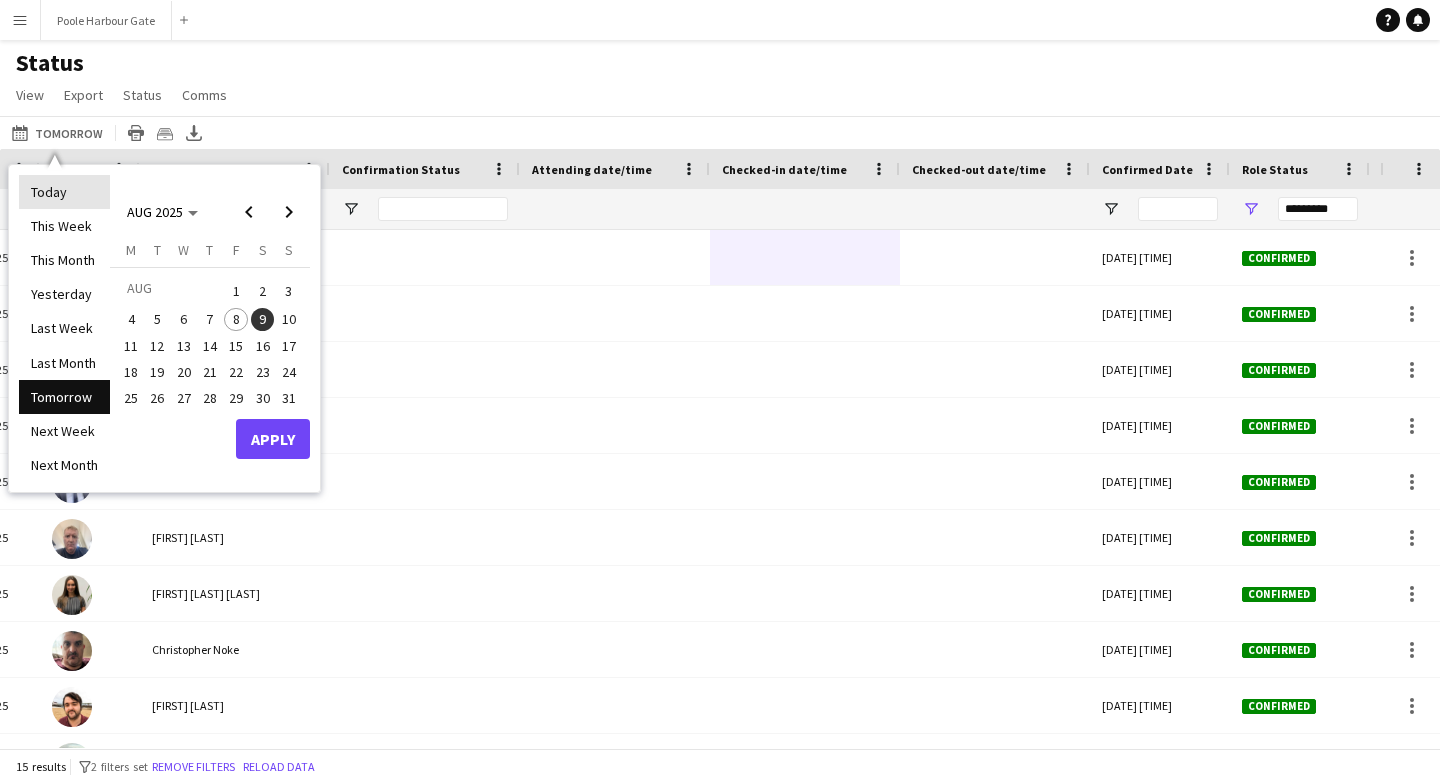 click on "Today" at bounding box center [64, 192] 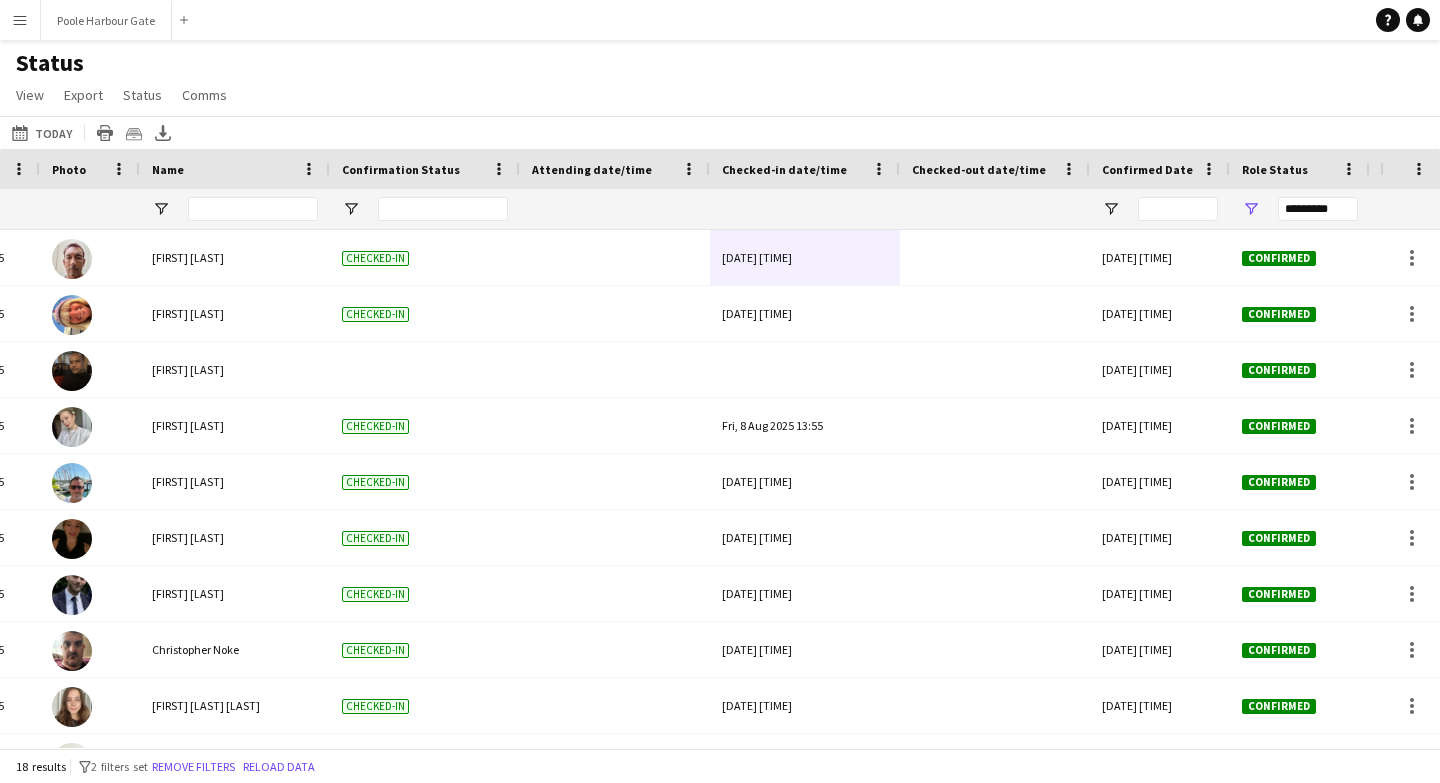 click at bounding box center (443, 209) 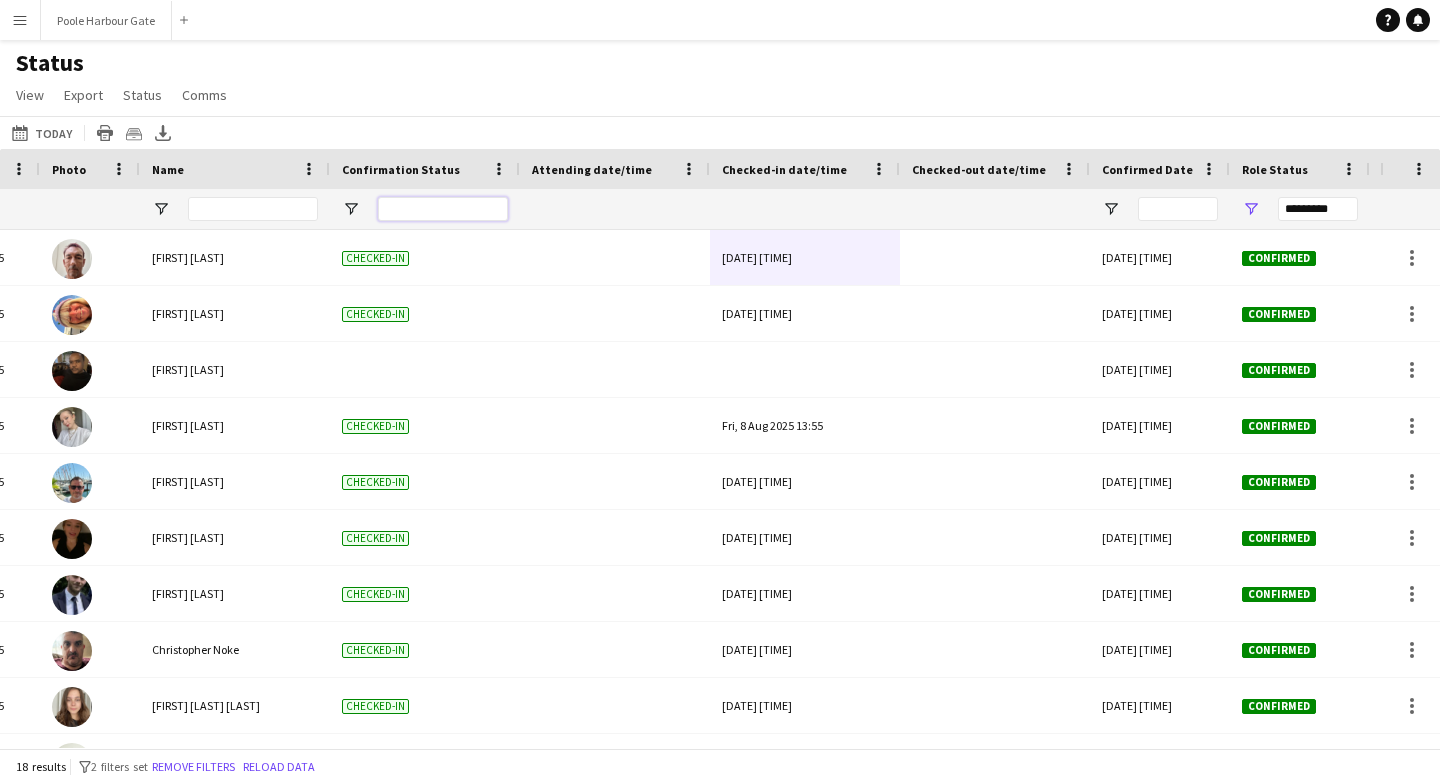 click at bounding box center [443, 209] 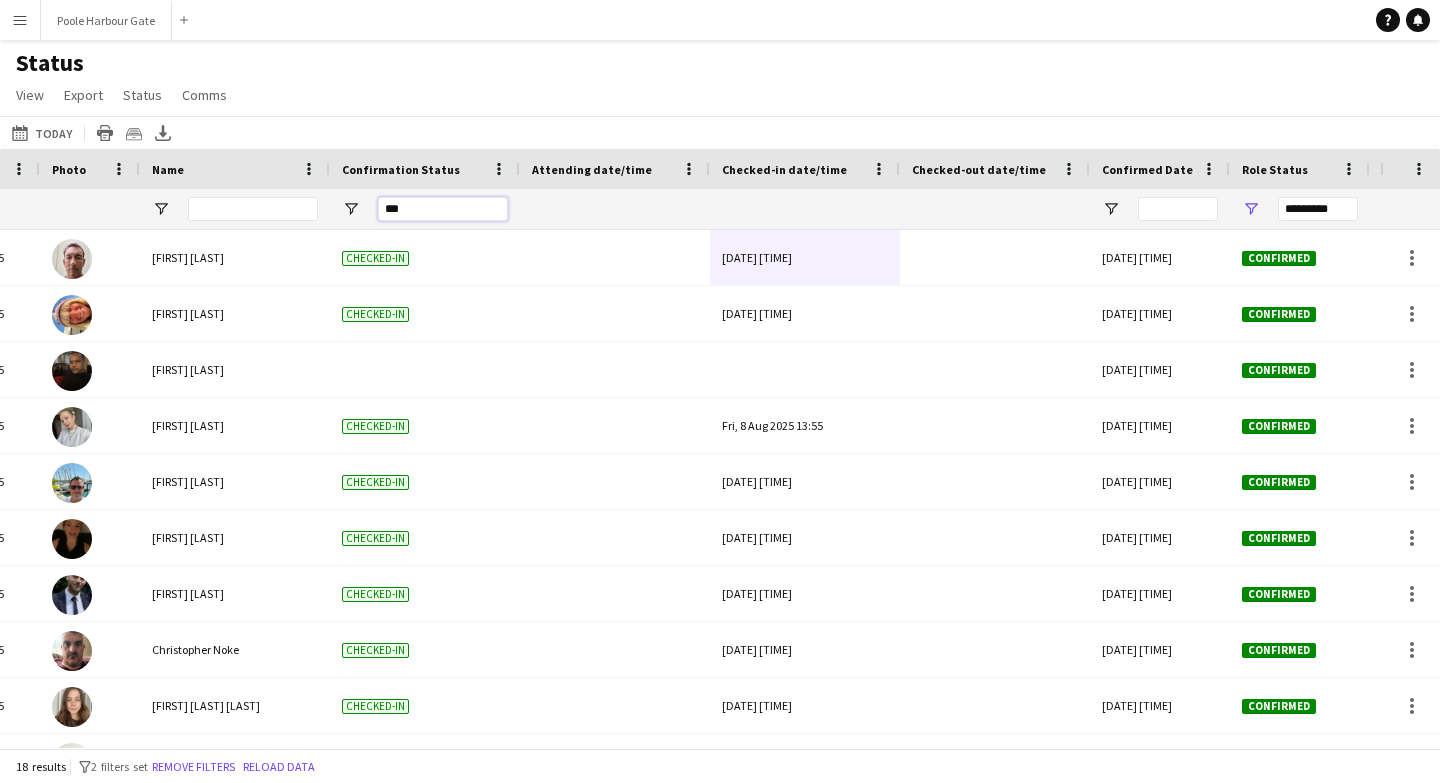 type on "****" 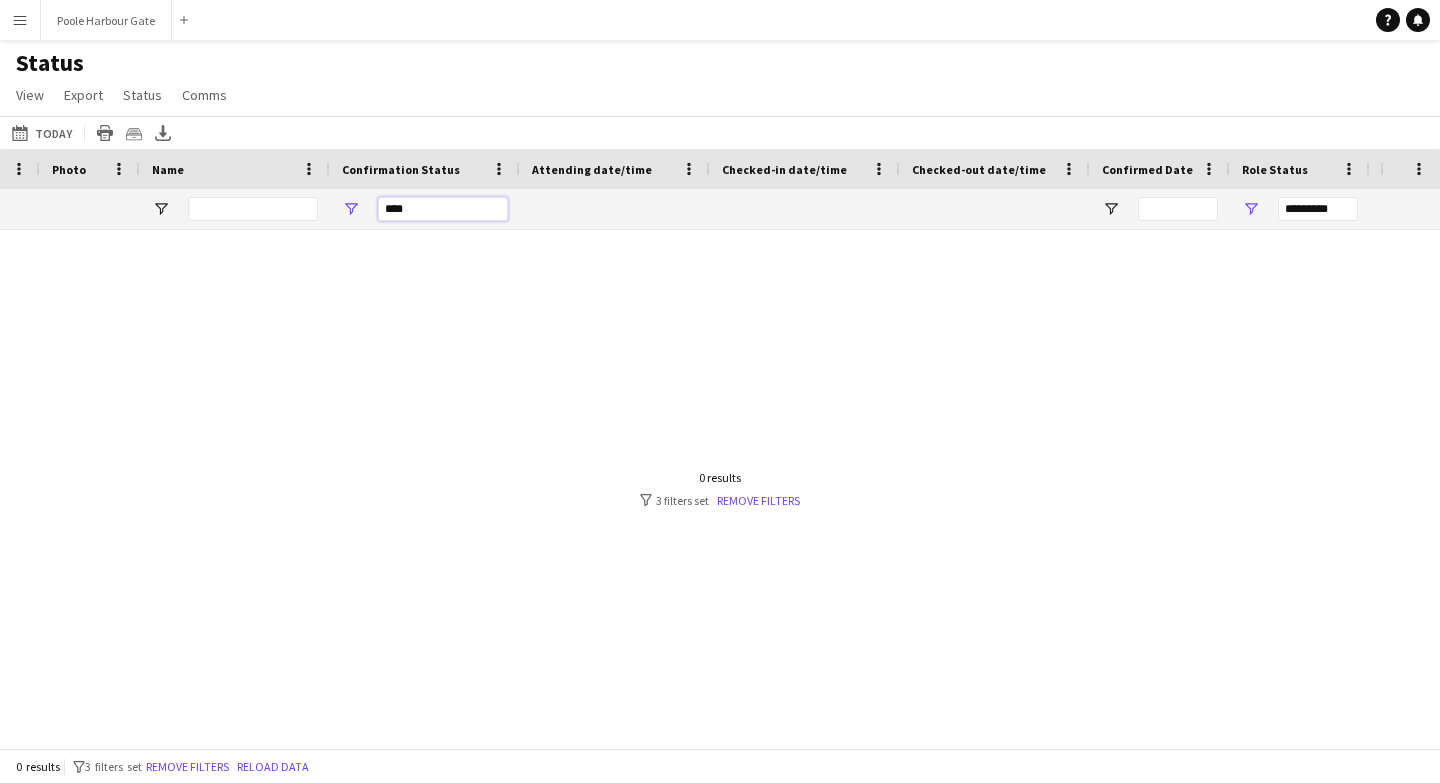 drag, startPoint x: 396, startPoint y: 211, endPoint x: 366, endPoint y: 211, distance: 30 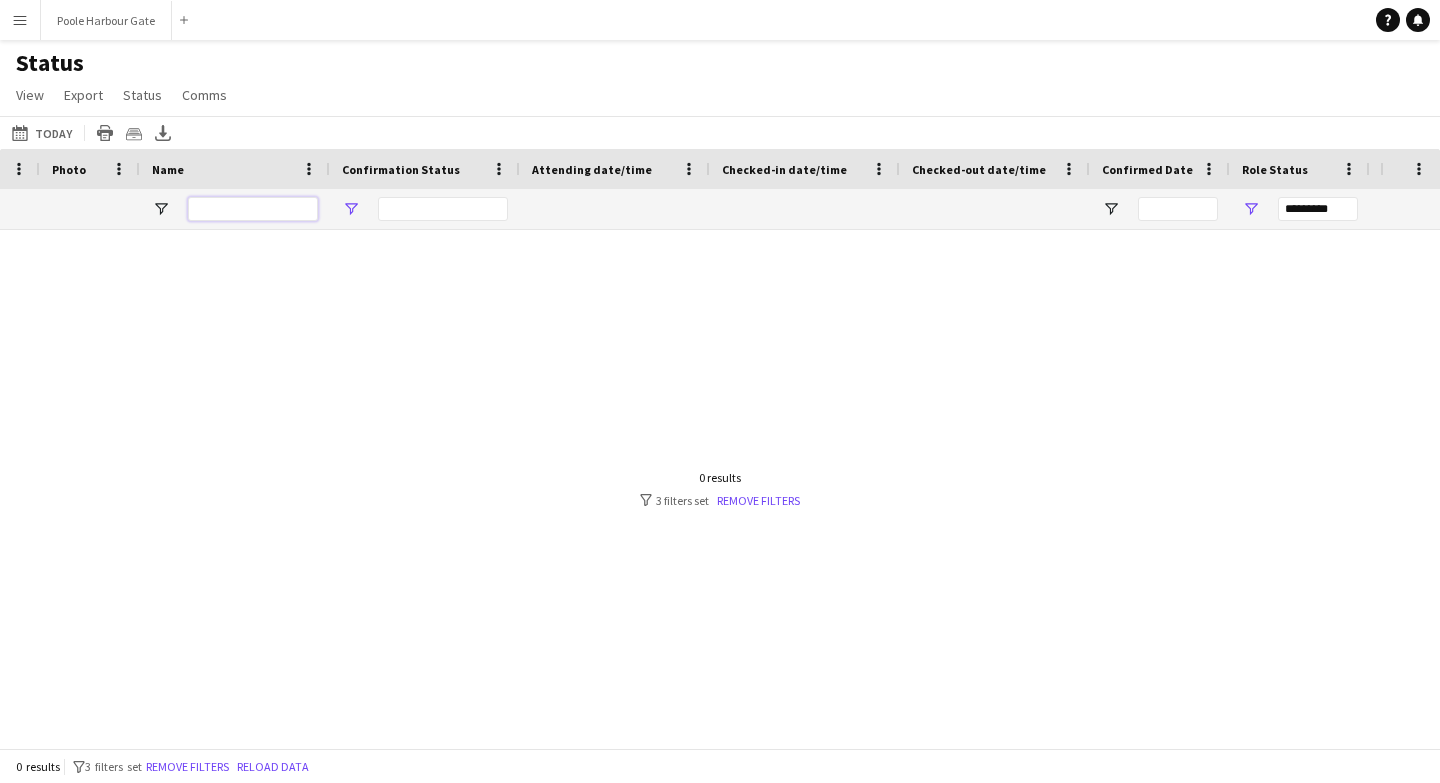 click at bounding box center (253, 209) 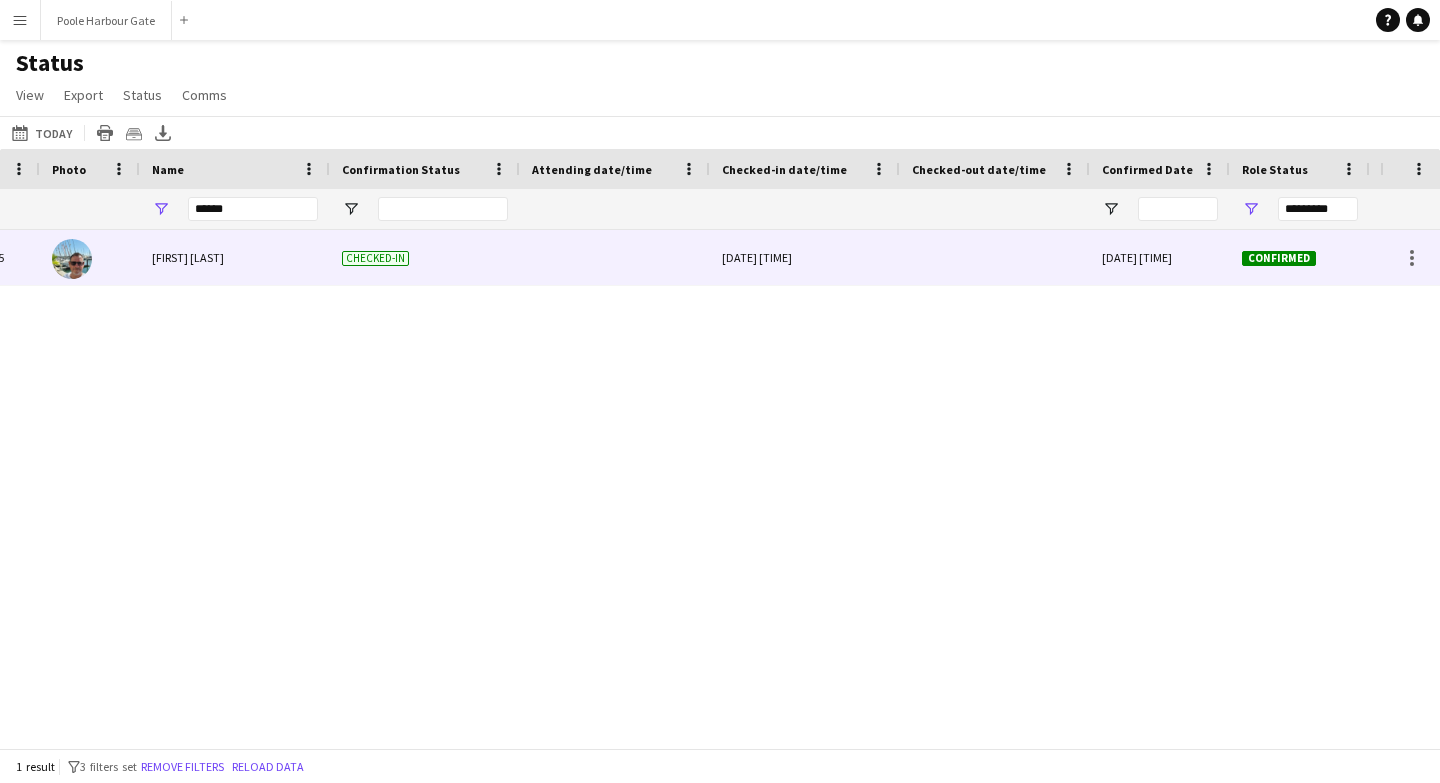 click at bounding box center (995, 257) 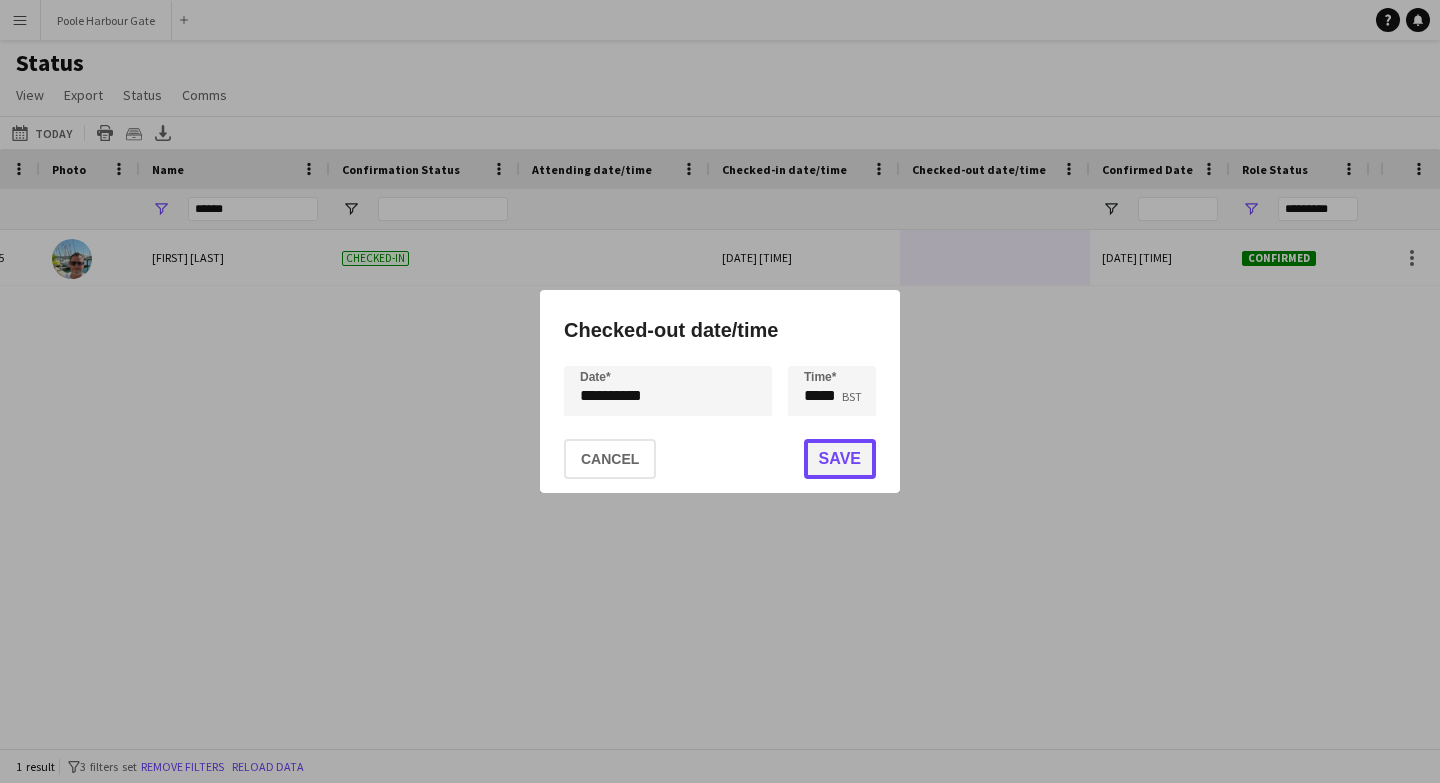 click on "Save" 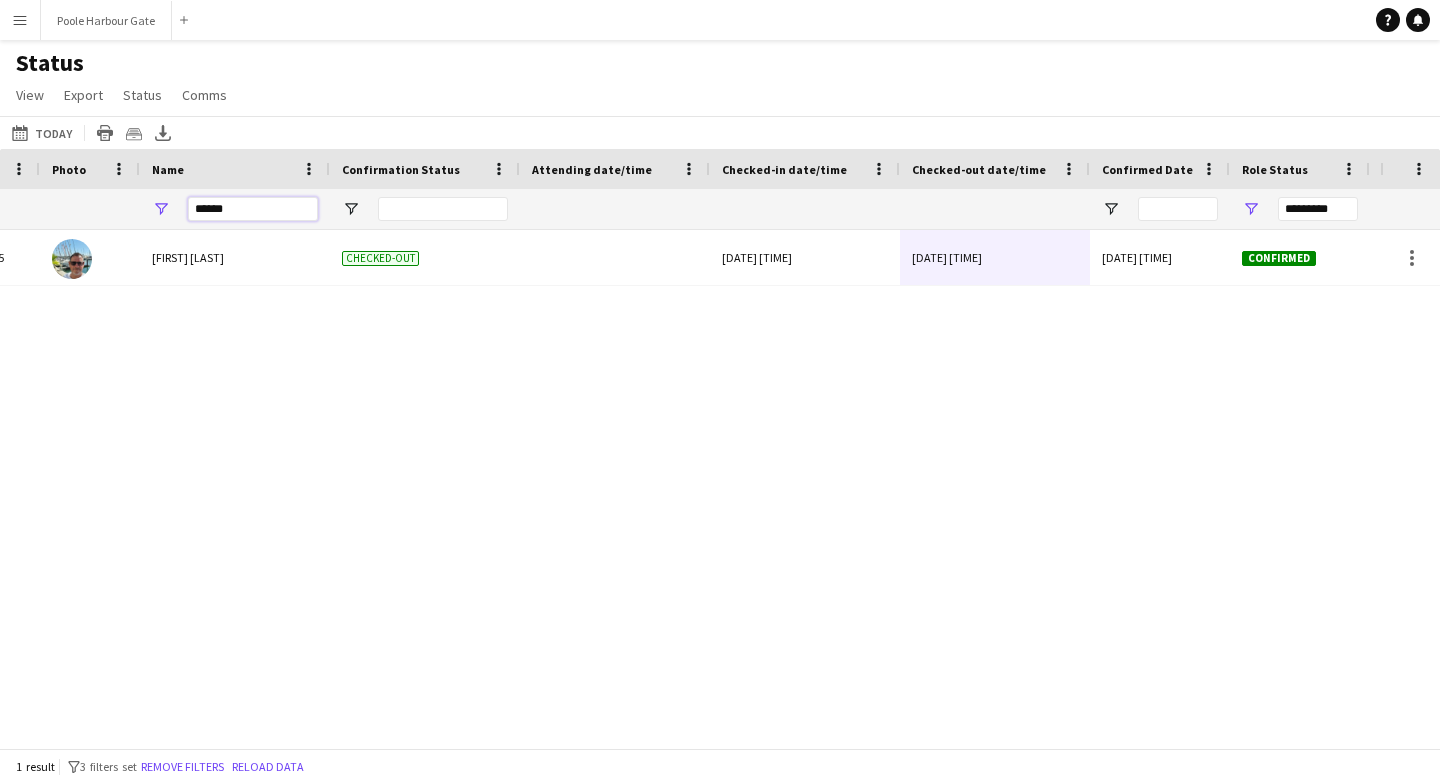 drag, startPoint x: 241, startPoint y: 215, endPoint x: 98, endPoint y: 215, distance: 143 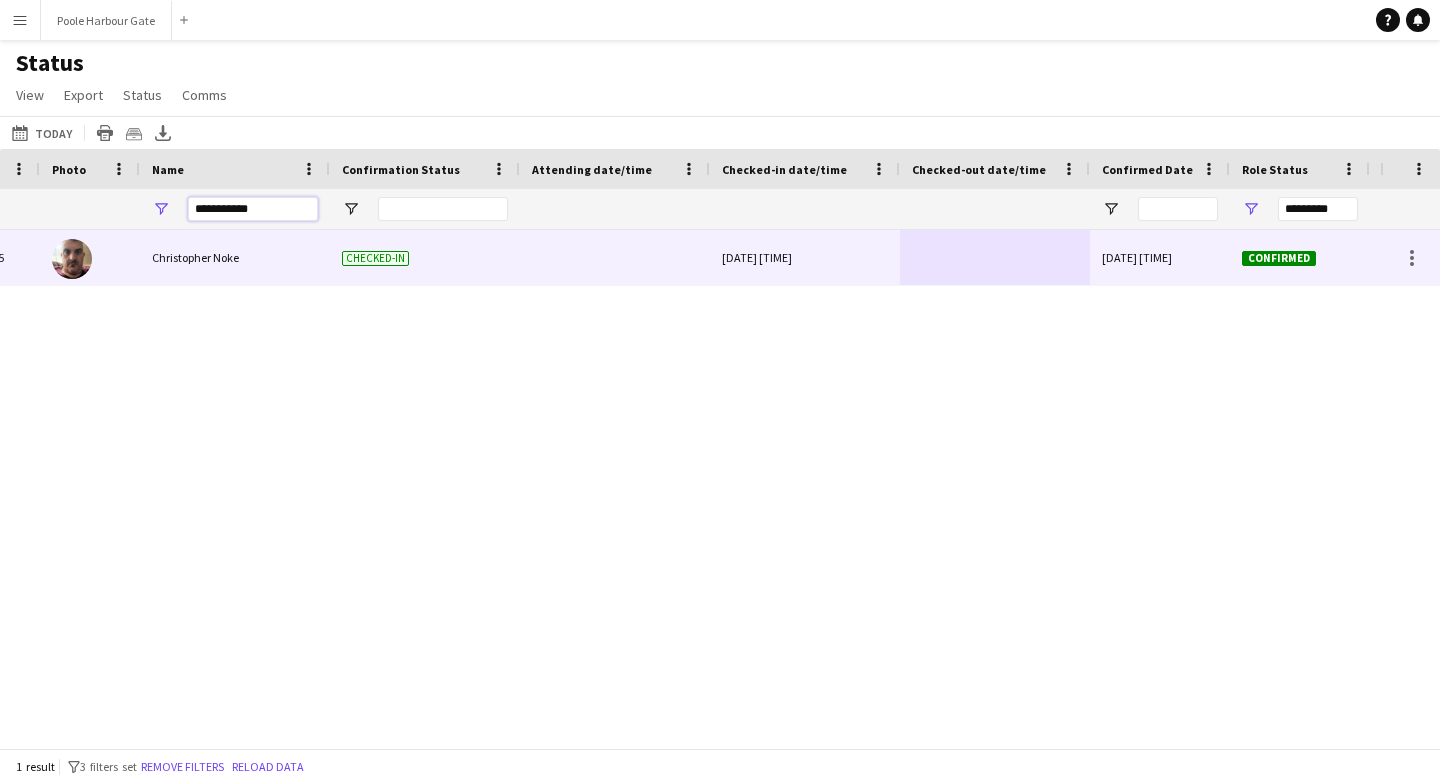 type on "**********" 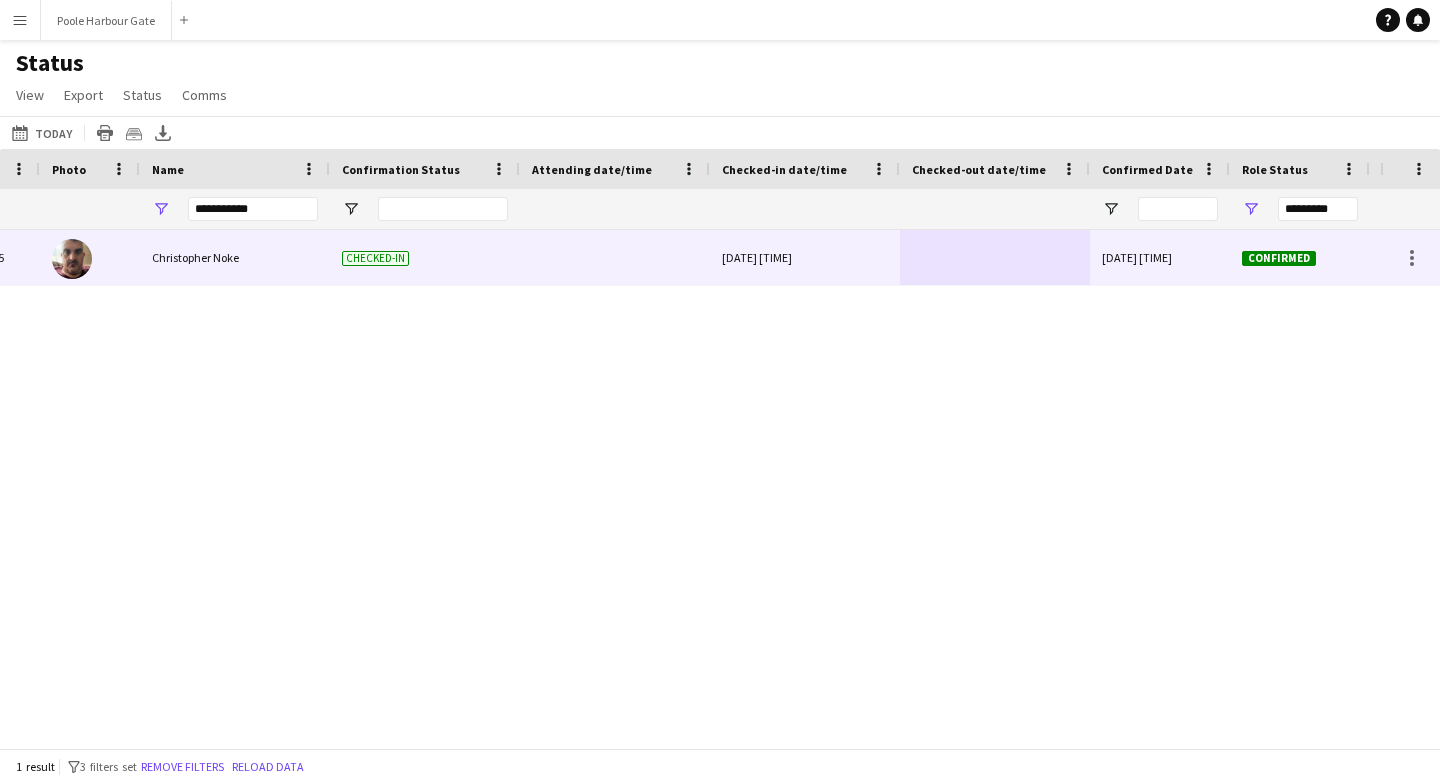 click at bounding box center [995, 257] 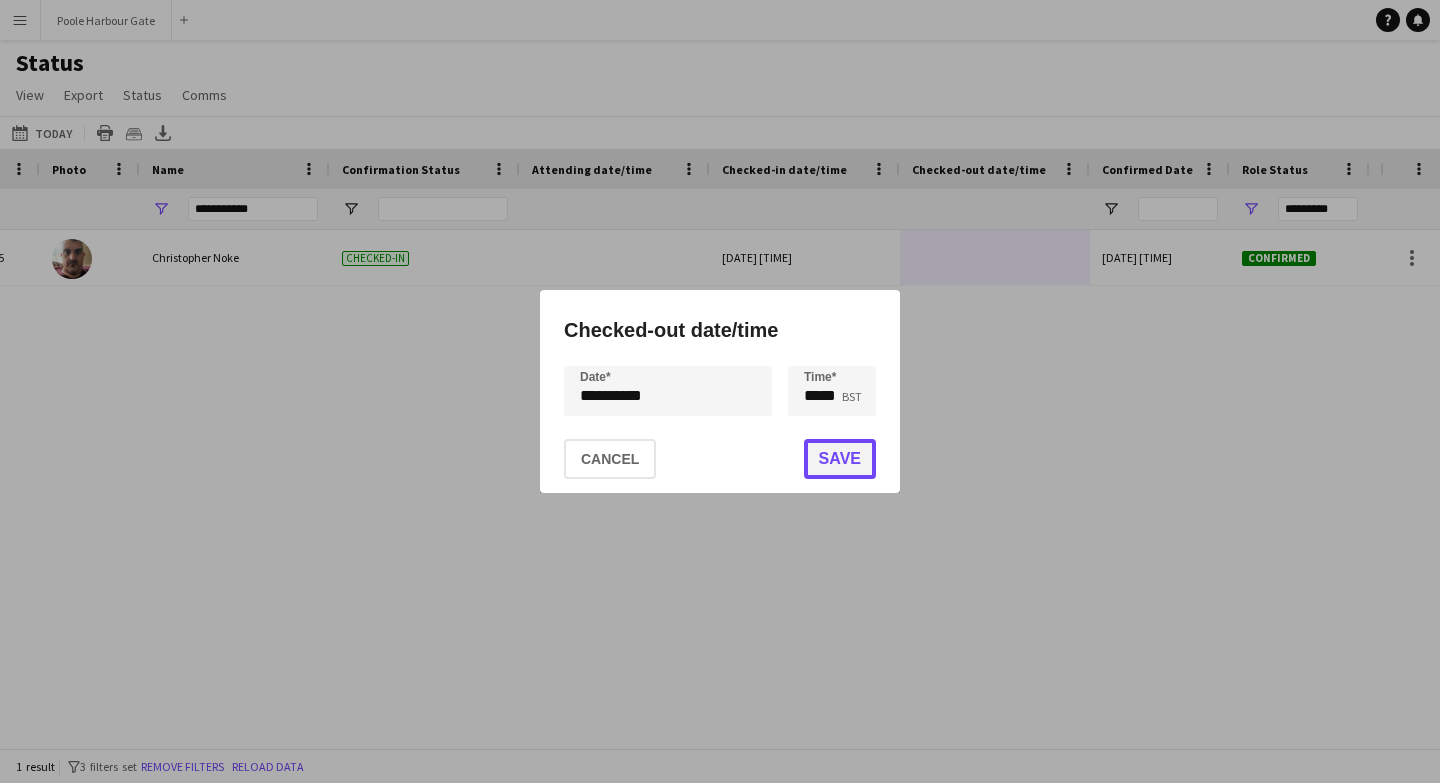 click on "Save" 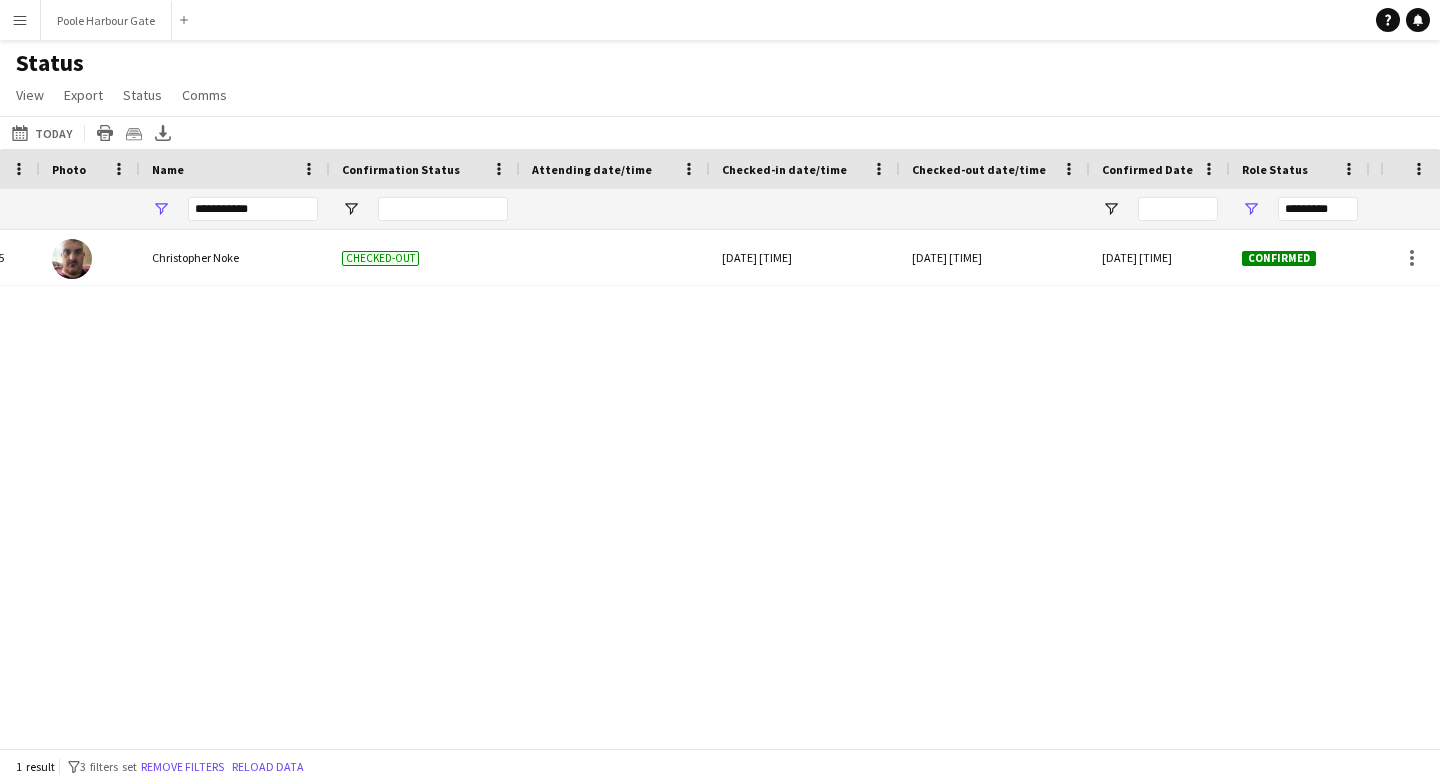 click on "[DATE] [FIRST] [LAST] Checked-out     [DATE] [TIME]   [DATE] [TIME]  [DATE] [TIME] Confirmed 112
Jurassic Fields" at bounding box center (690, 489) 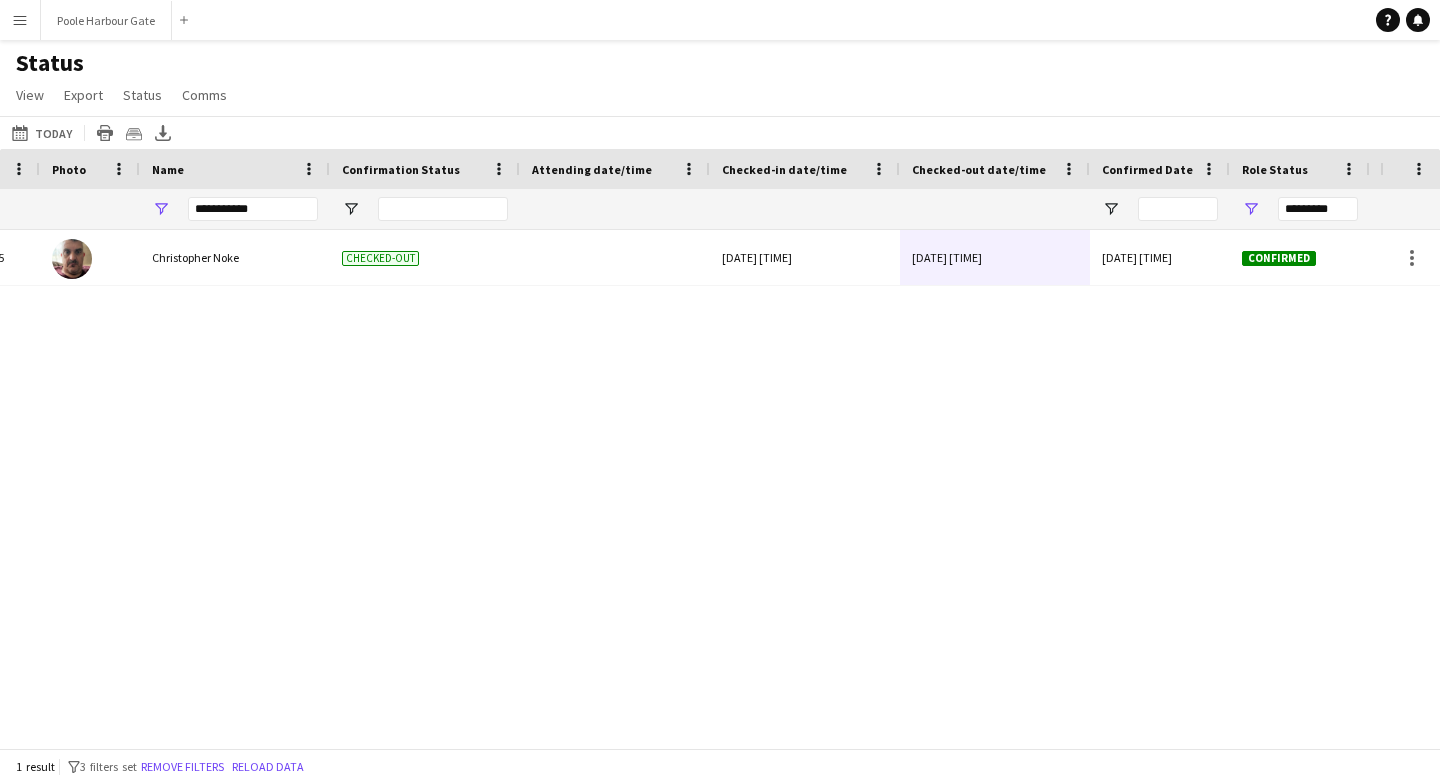 click on "[DATE] [FIRST] [LAST] Checked-out     [DATE] [TIME]   [DATE] [TIME]  [DATE] [TIME] Confirmed 112
Jurassic Fields" at bounding box center [690, 489] 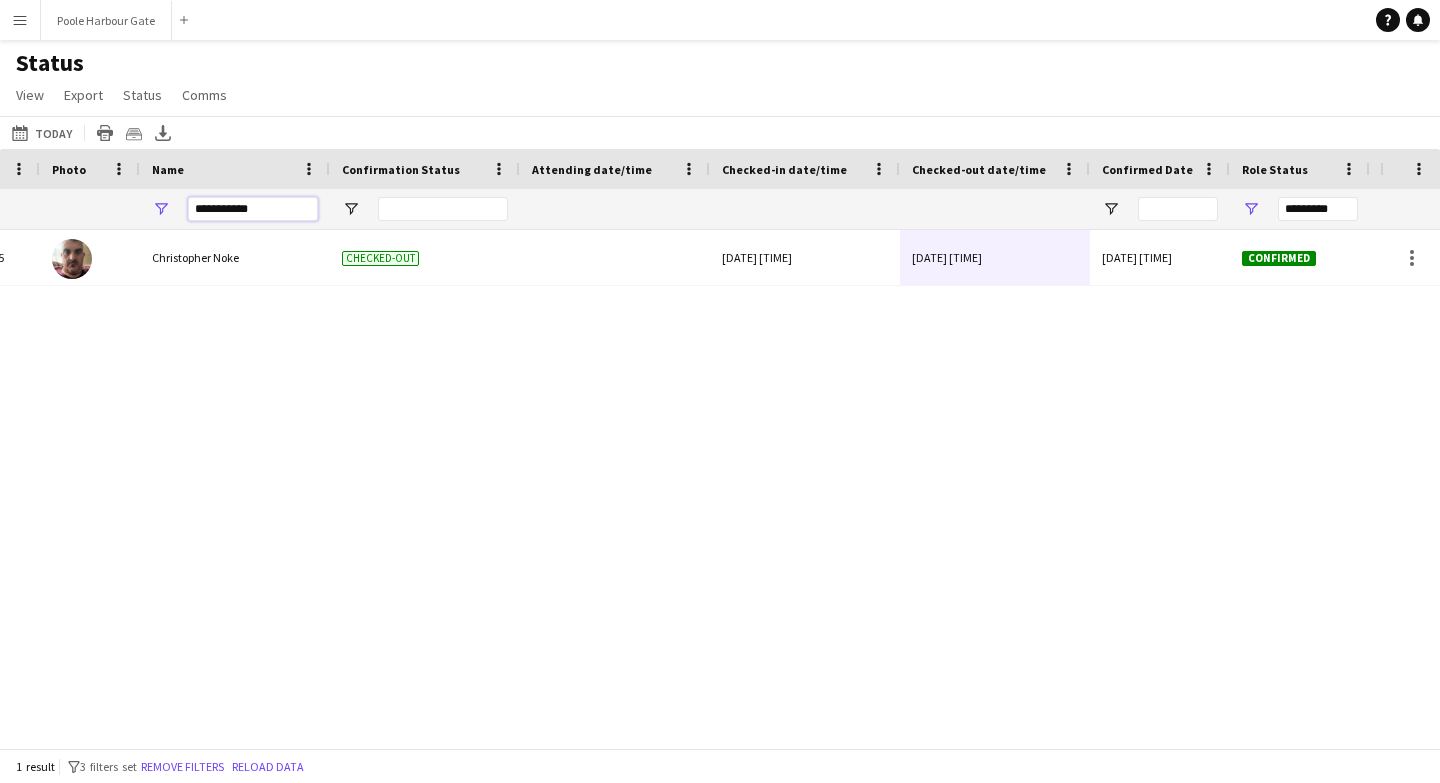 drag, startPoint x: 257, startPoint y: 212, endPoint x: 84, endPoint y: 210, distance: 173.01157 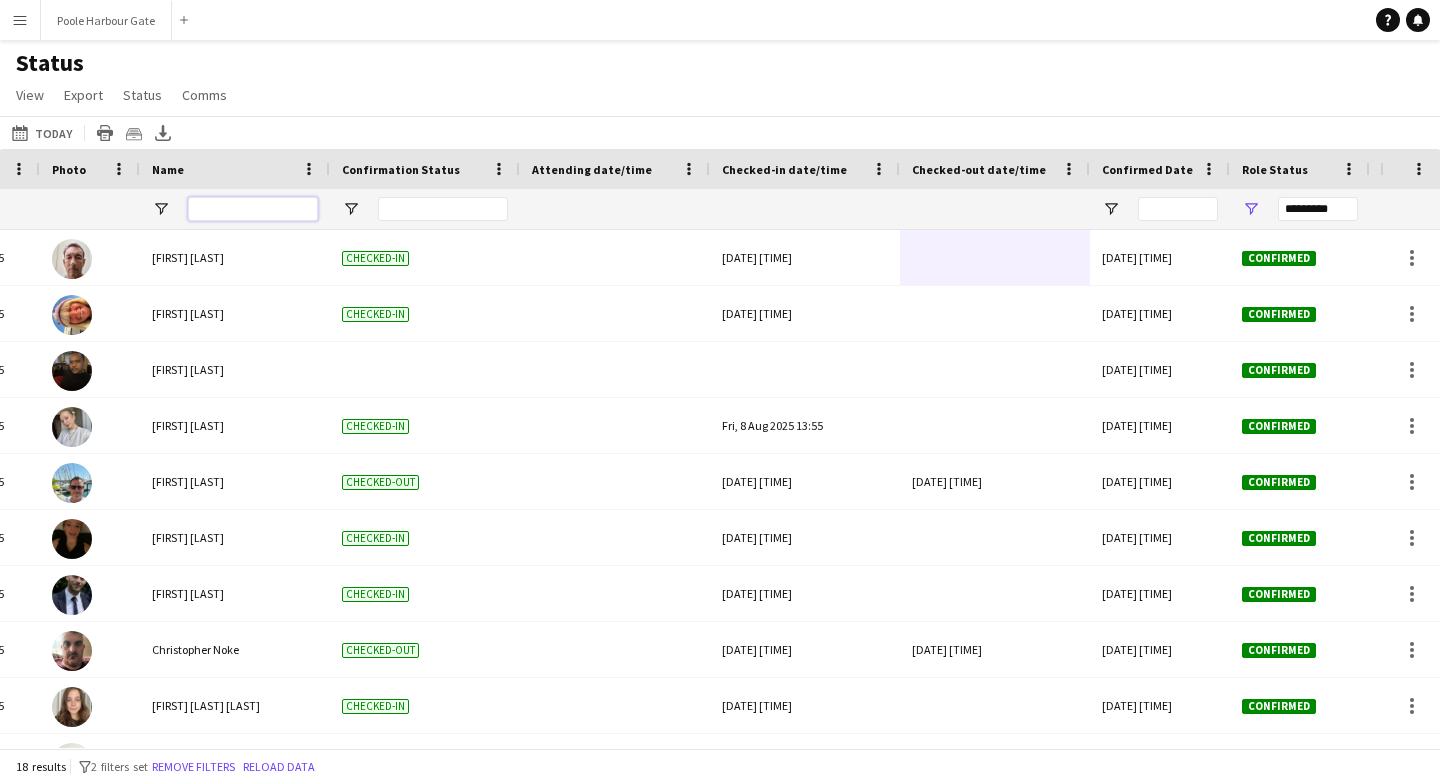 type 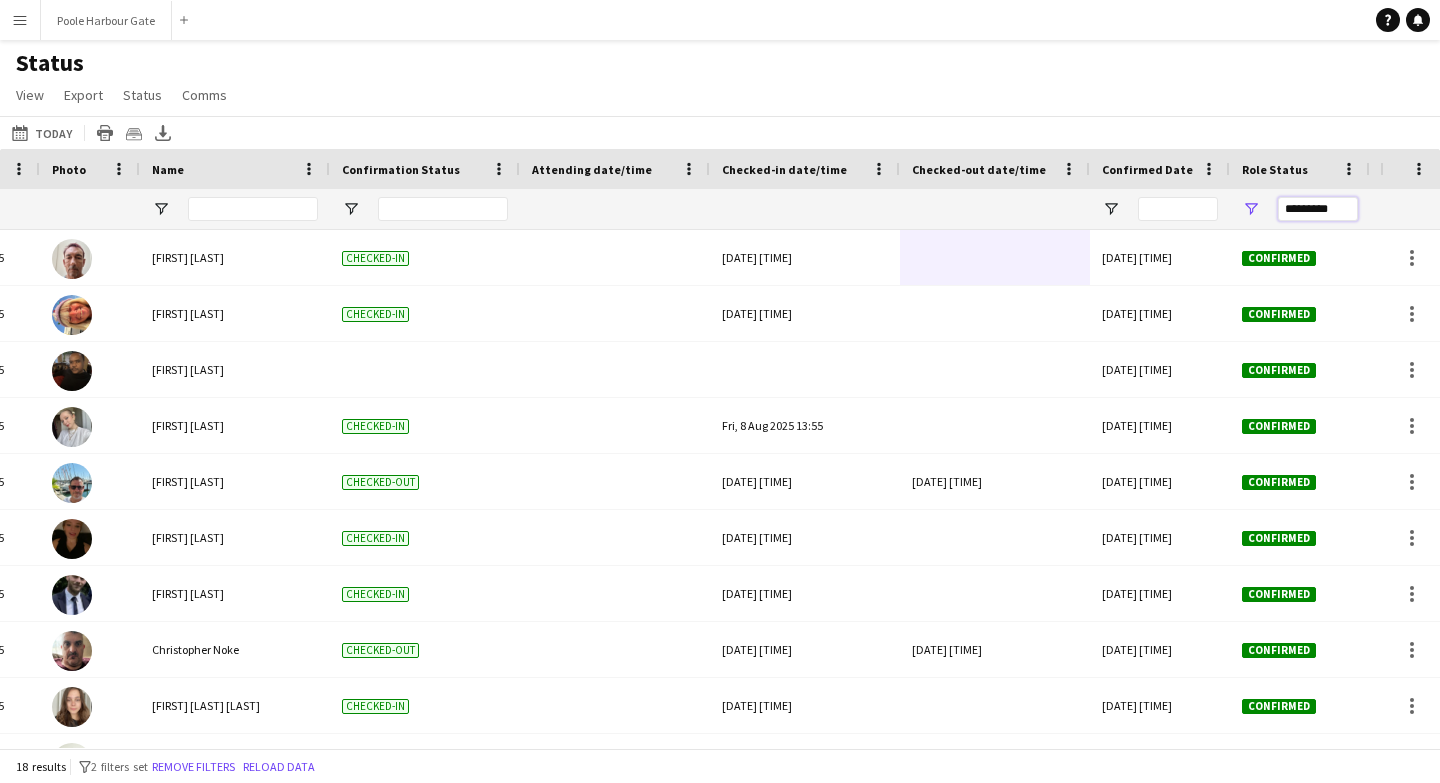 drag, startPoint x: 1333, startPoint y: 212, endPoint x: 1206, endPoint y: 212, distance: 127 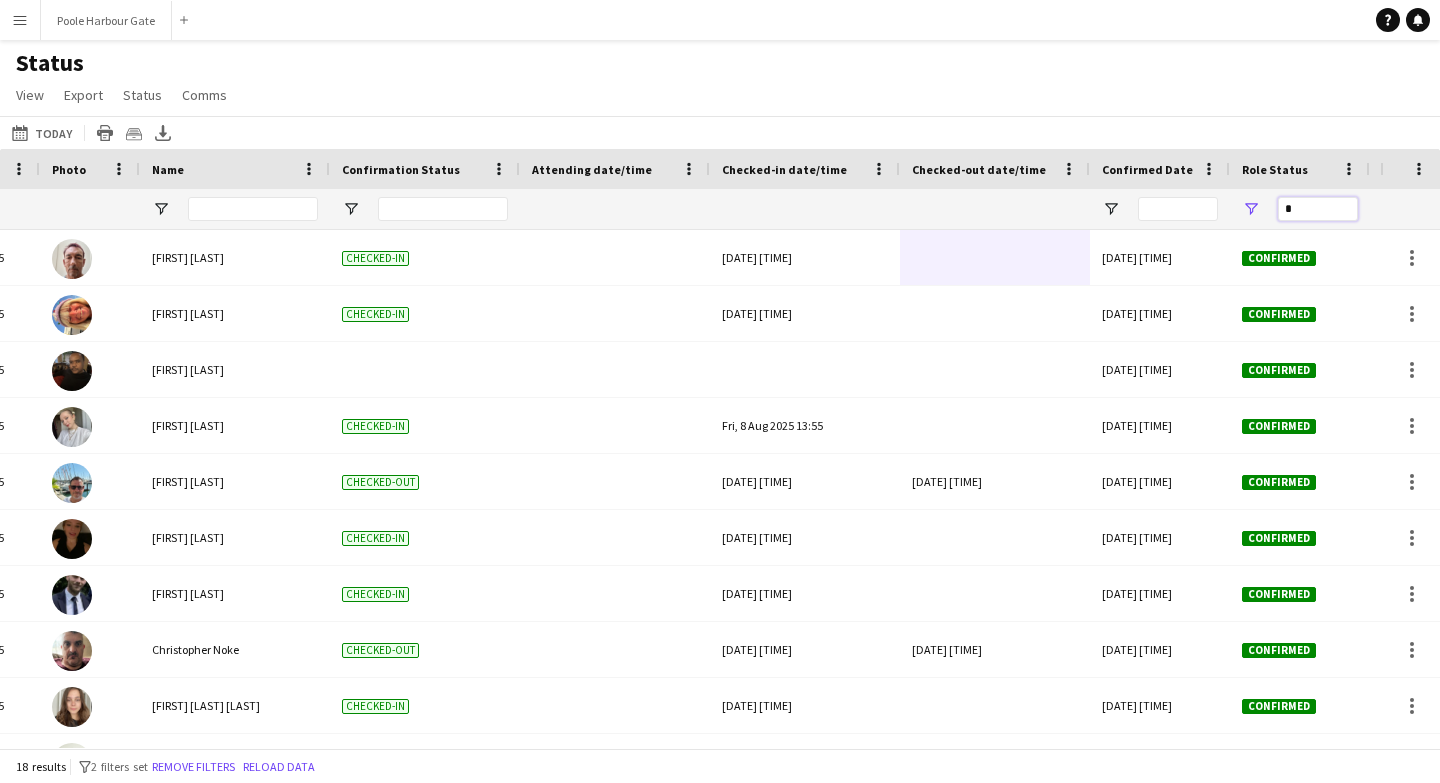 type 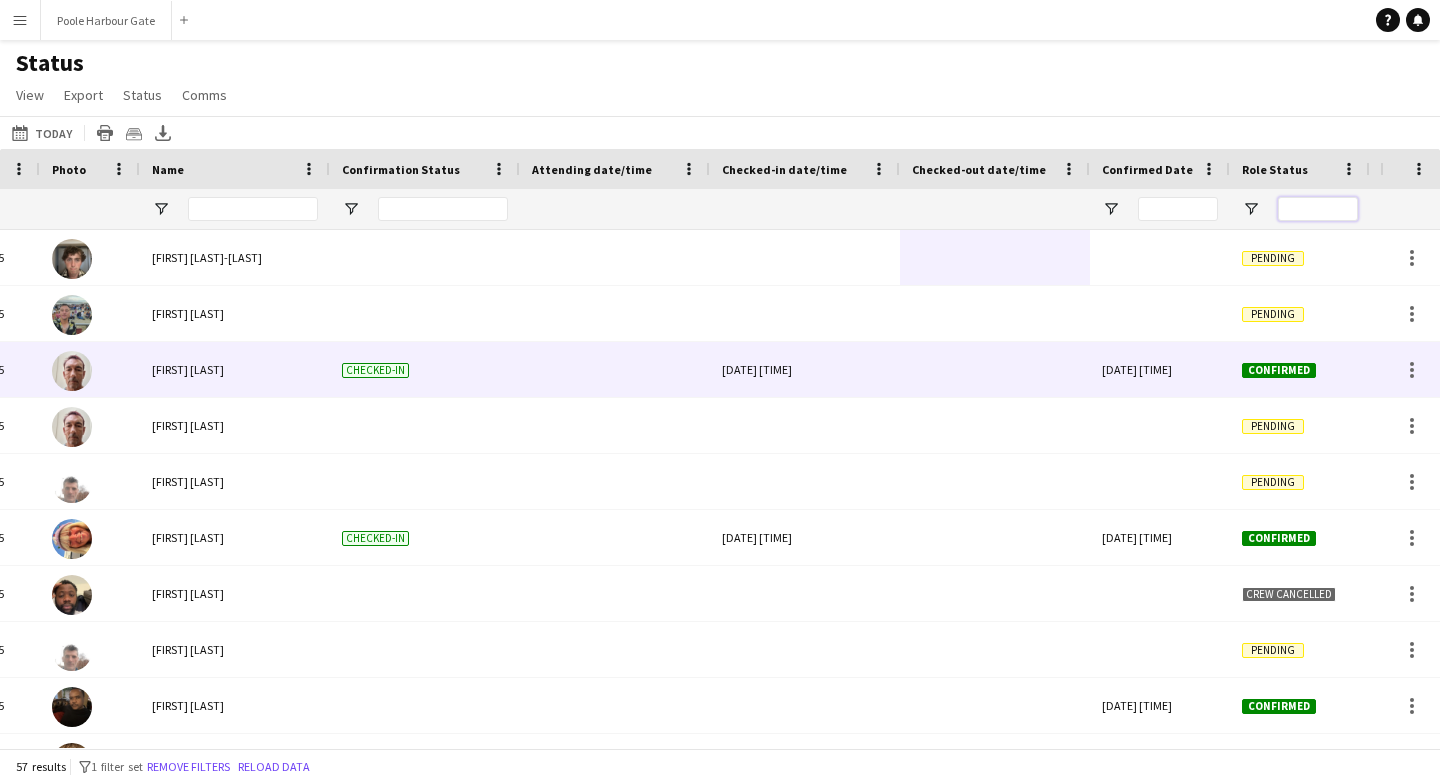 scroll, scrollTop: 0, scrollLeft: 398, axis: horizontal 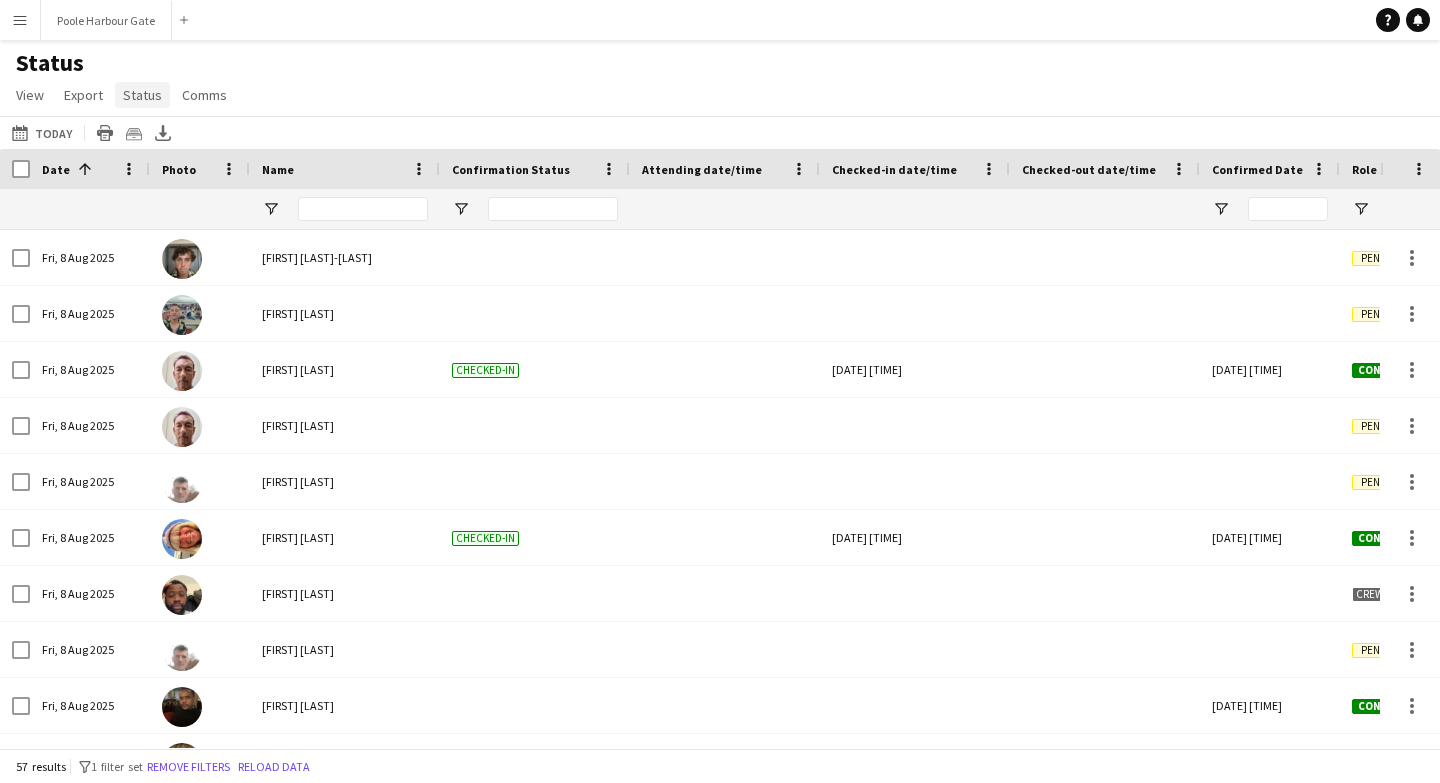 click on "Status" 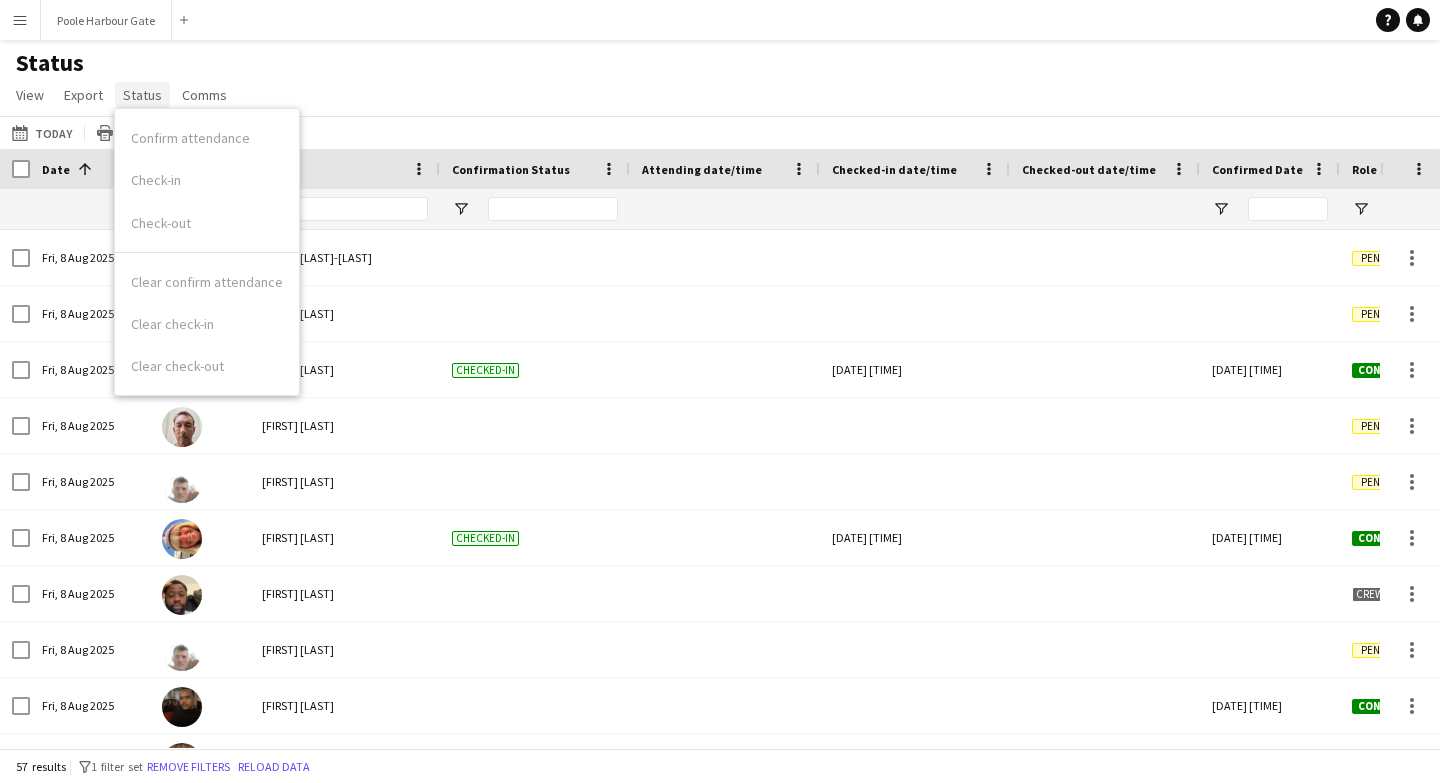 click on "Status" 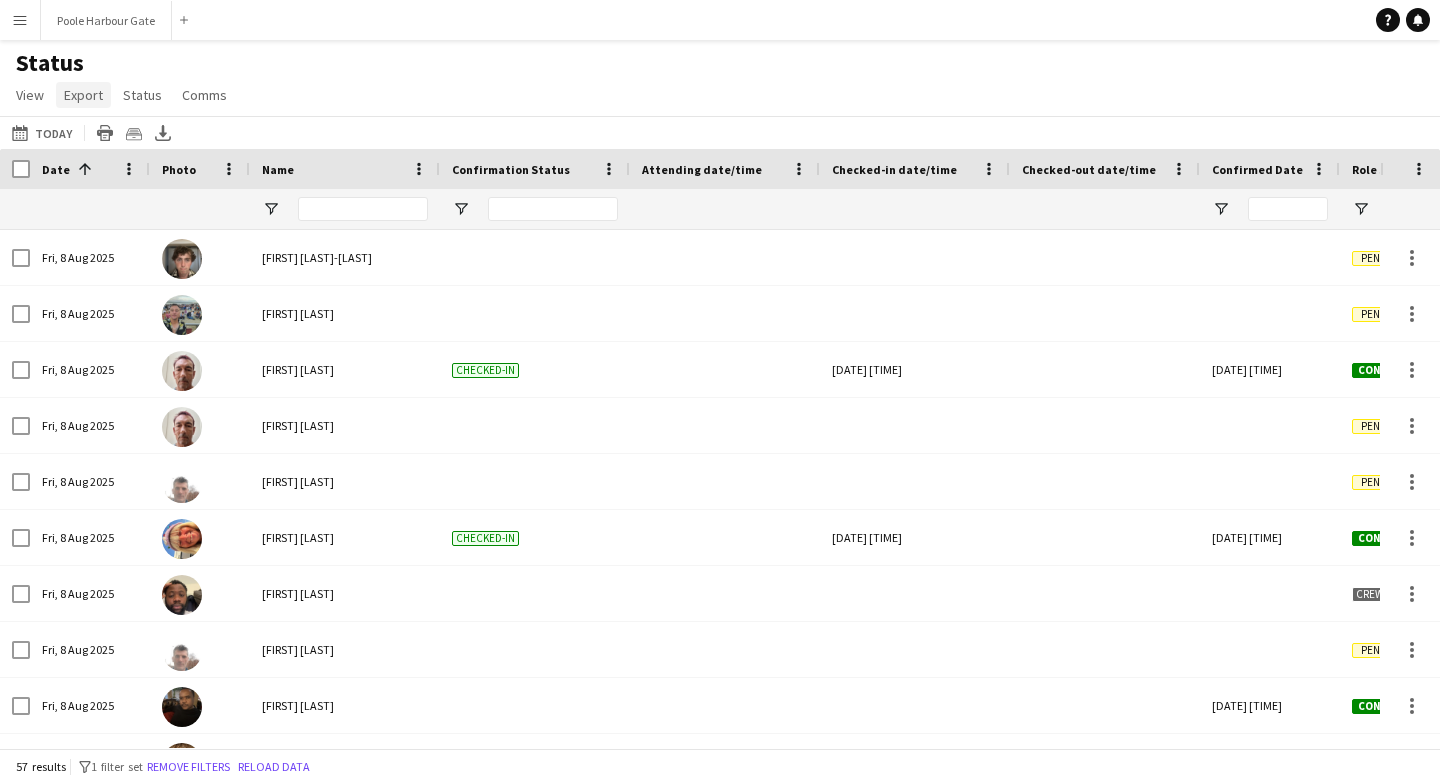 click on "Export" 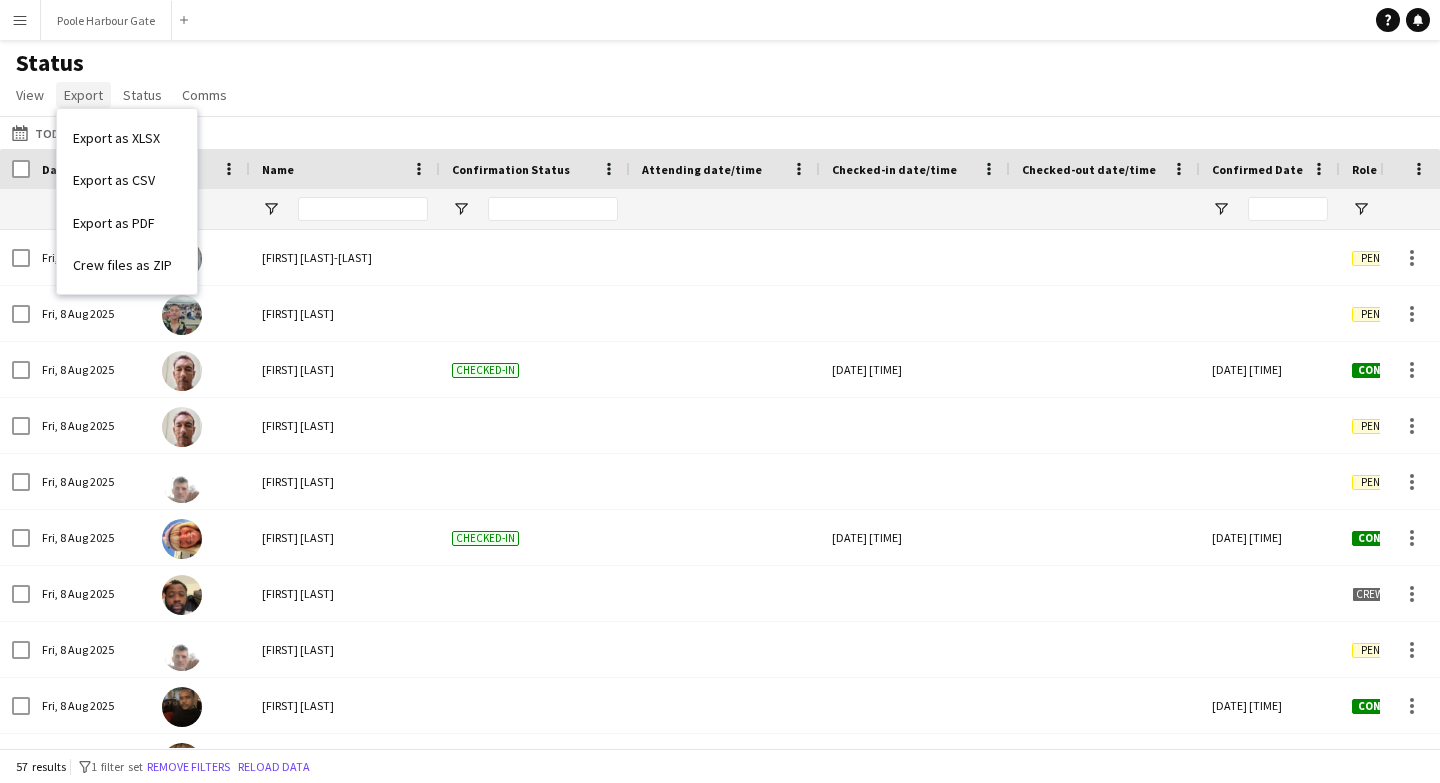 click on "Export" 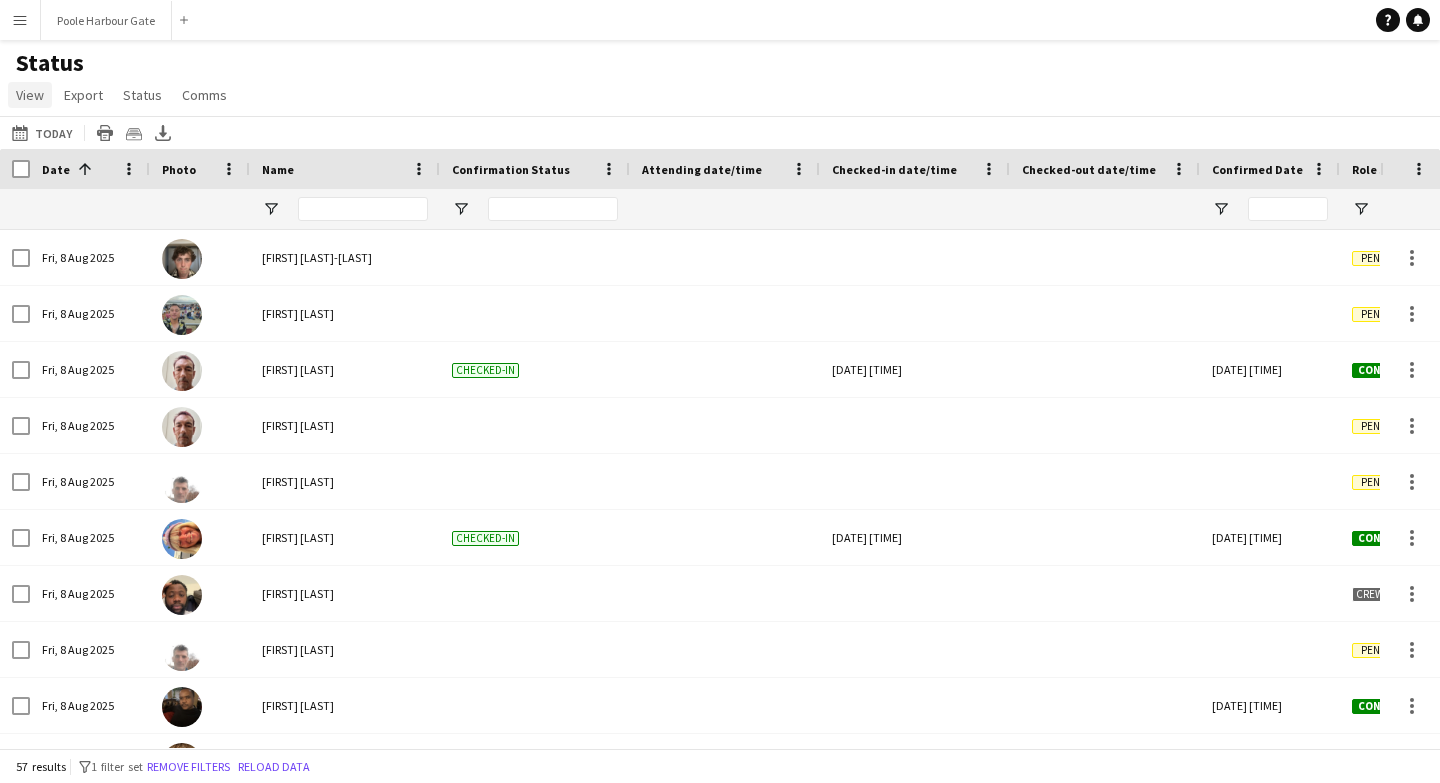 click on "View" 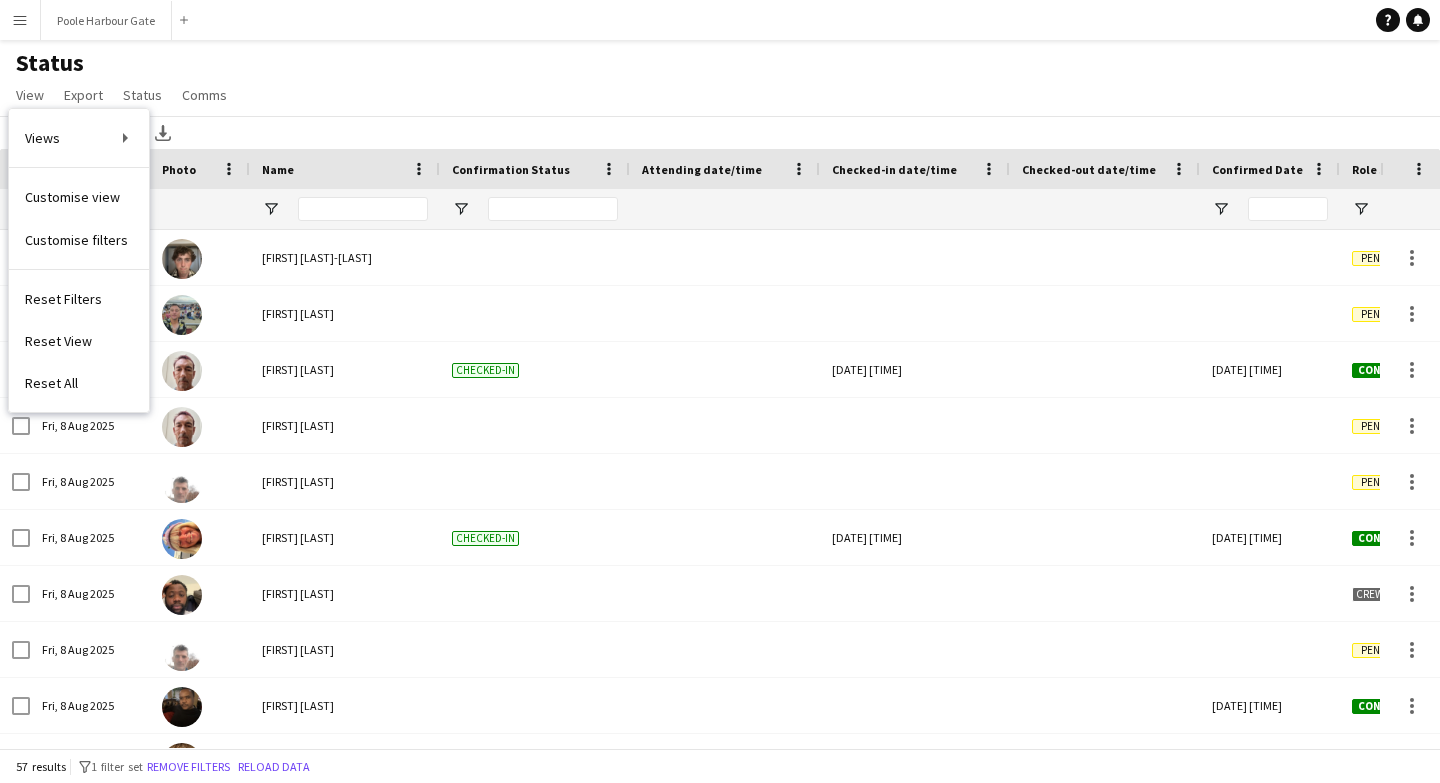 click on "Status   View   Views  Default view New view Update view Delete view Edit name Customise view Customise filters Reset Filters Reset View Reset All  Export  Export as XLSX Export as CSV Export as PDF Crew files as ZIP  Status  Confirm attendance Check-in Check-out Clear confirm attendance Clear check-in Clear check-out  Comms  Send notification Chat" 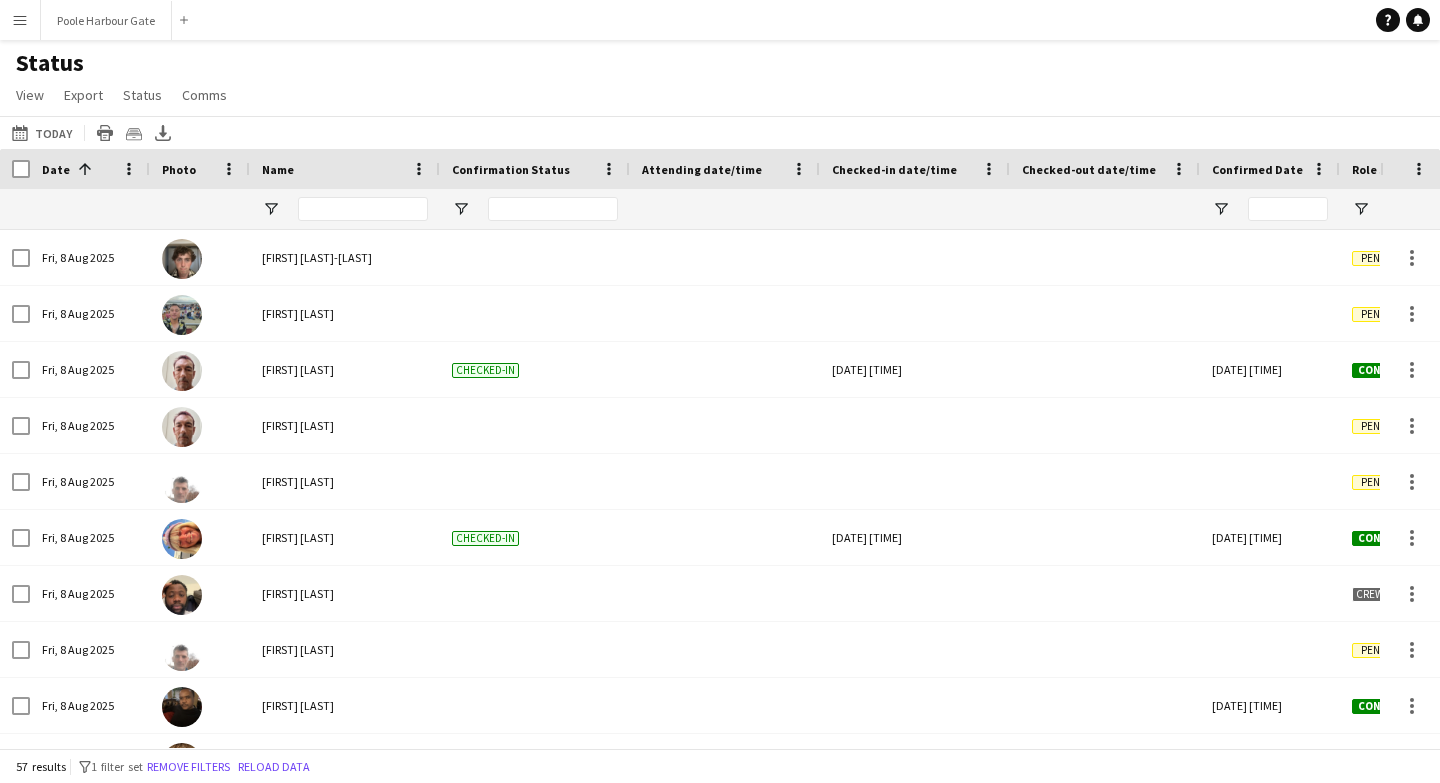 click on "Menu" at bounding box center (20, 20) 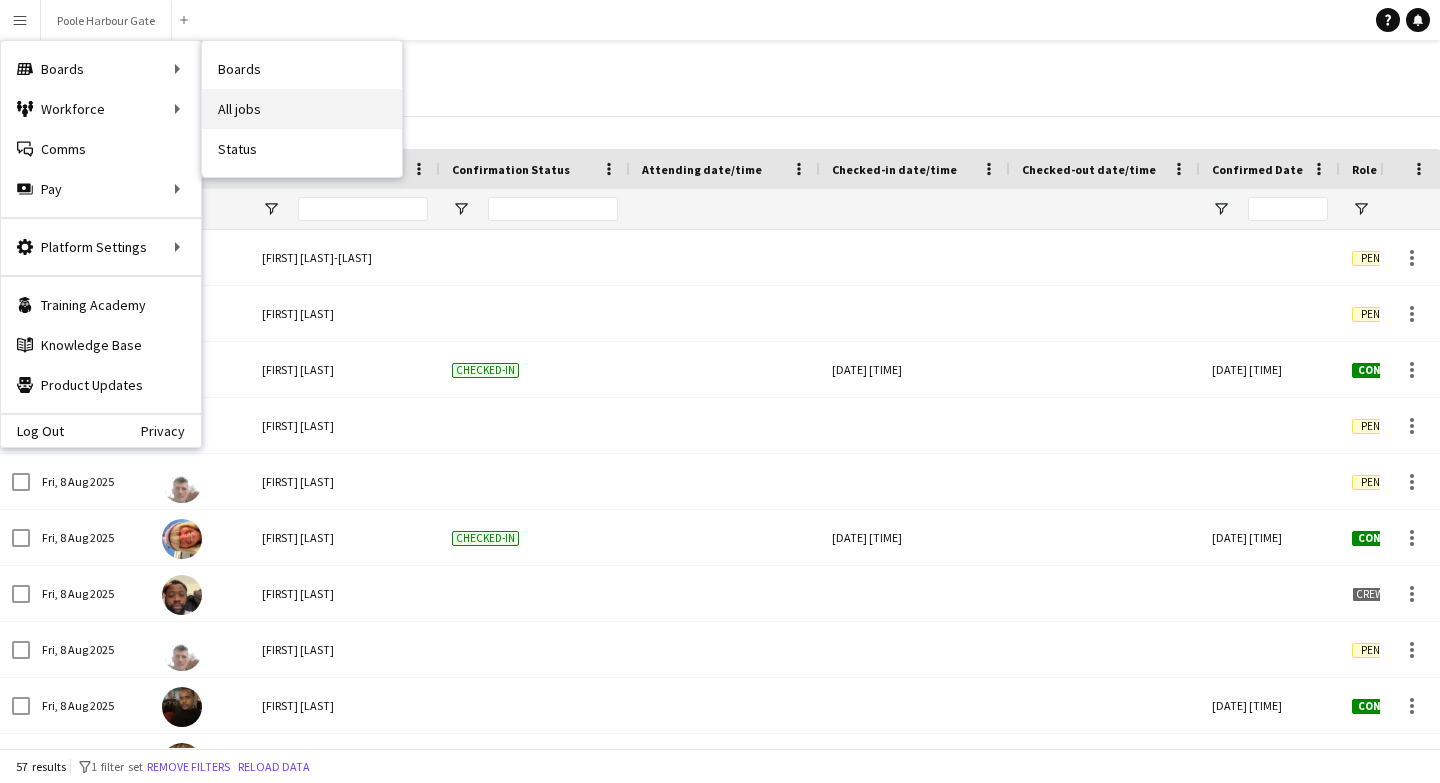 click on "All jobs" at bounding box center [302, 109] 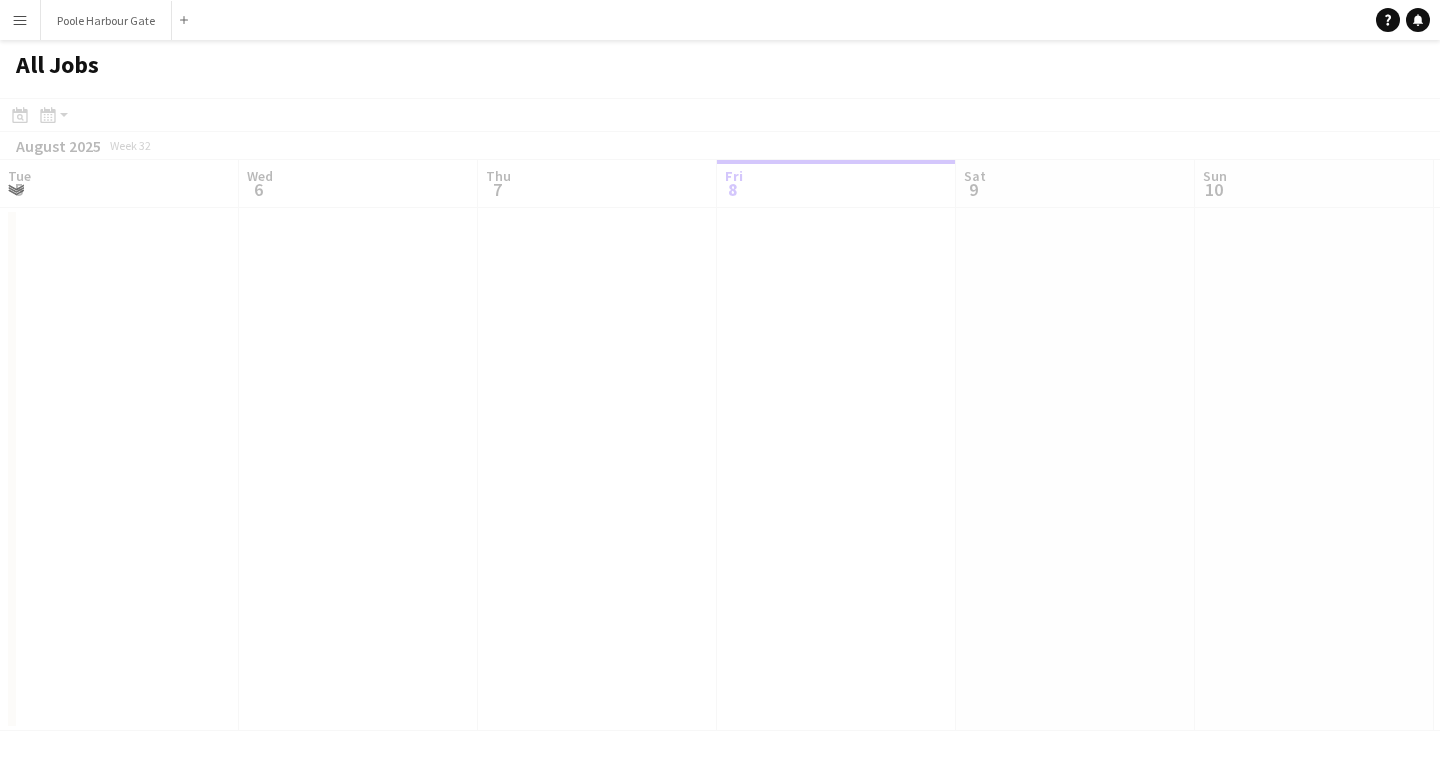 scroll, scrollTop: 0, scrollLeft: 478, axis: horizontal 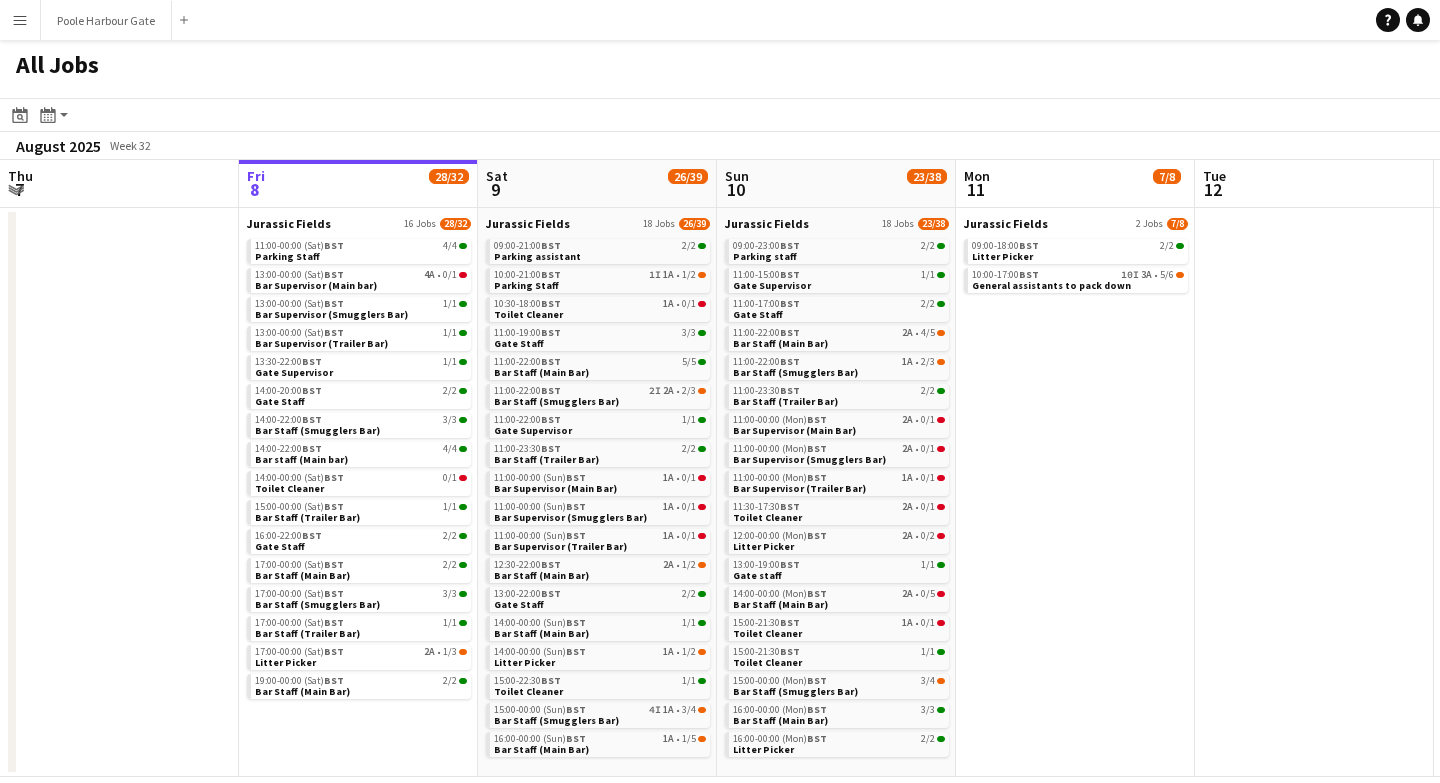click at bounding box center [1314, 492] 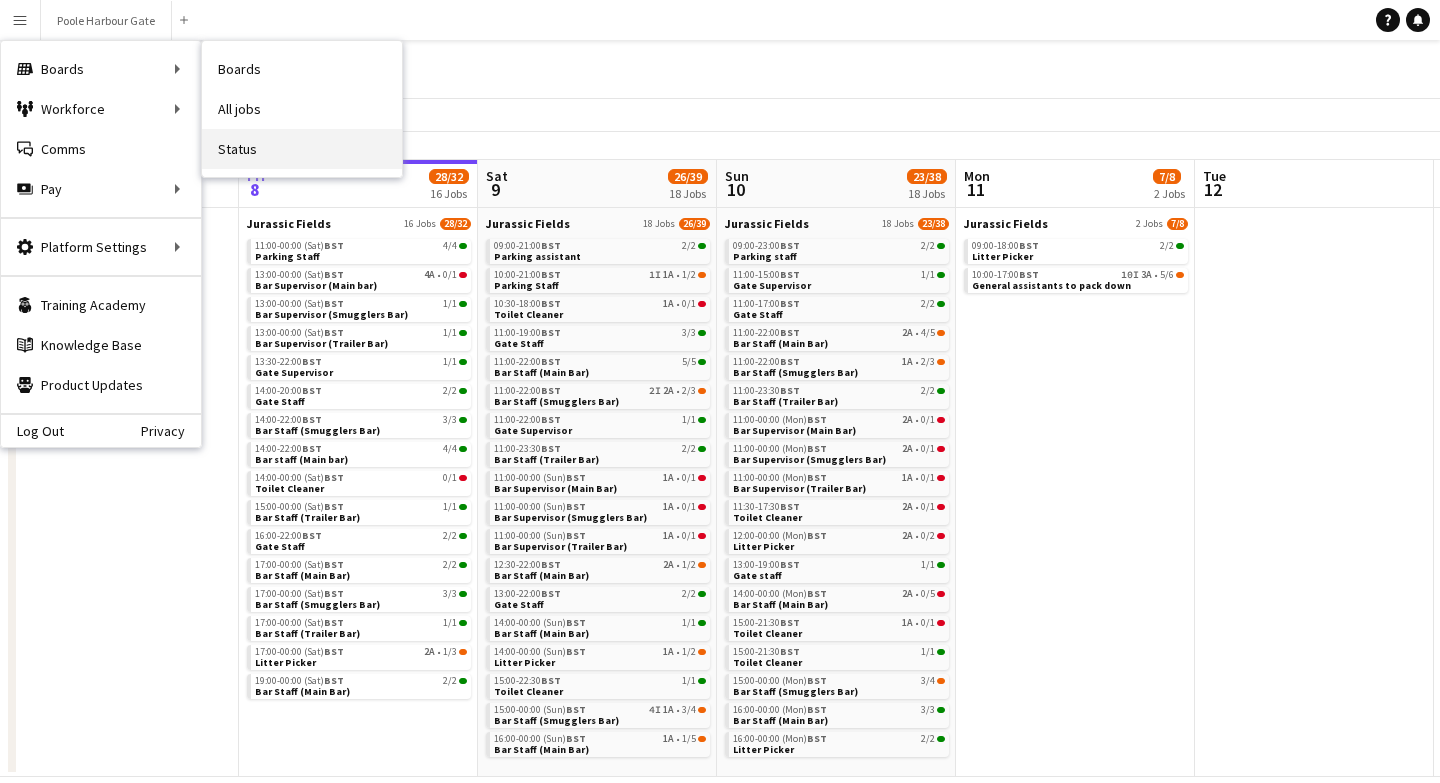 click on "Status" at bounding box center [302, 149] 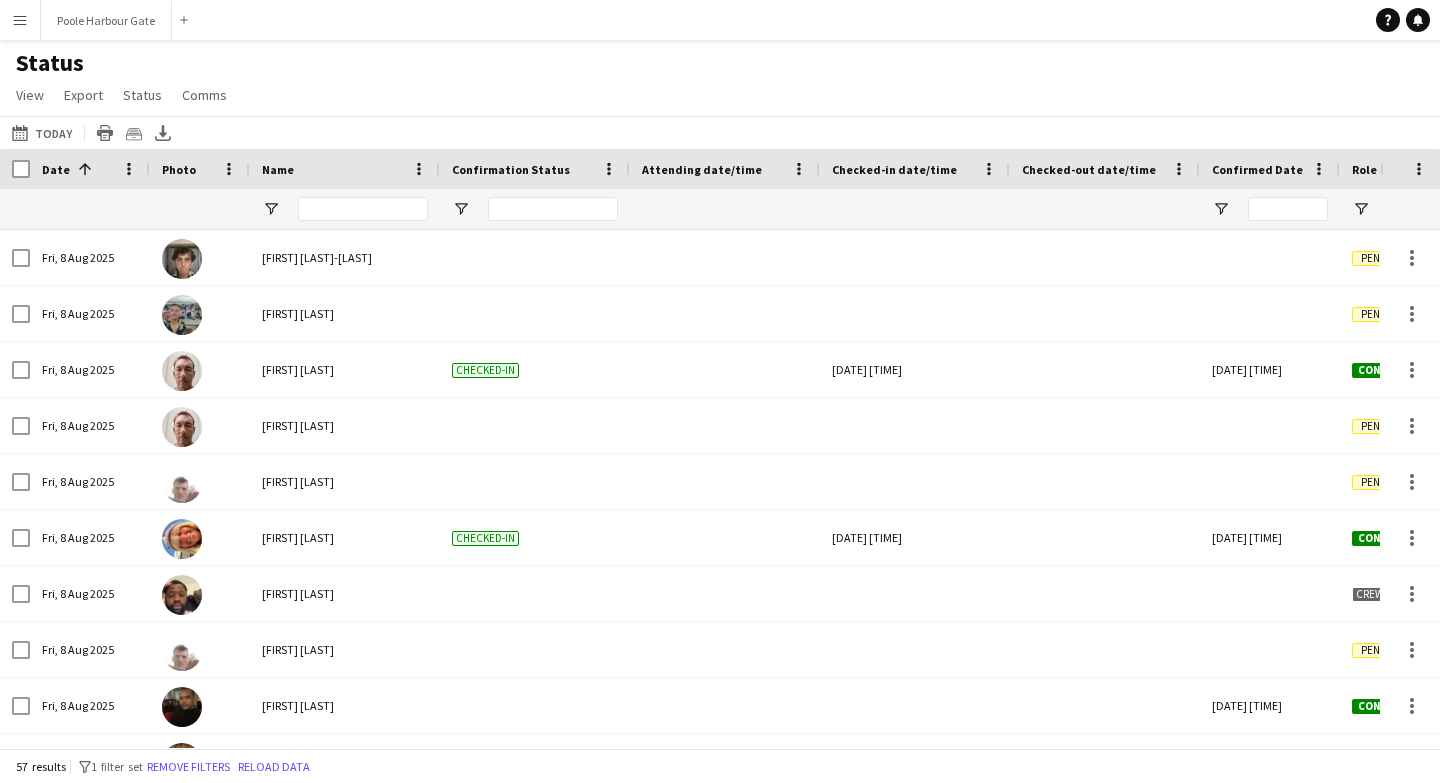click at bounding box center (249, 169) 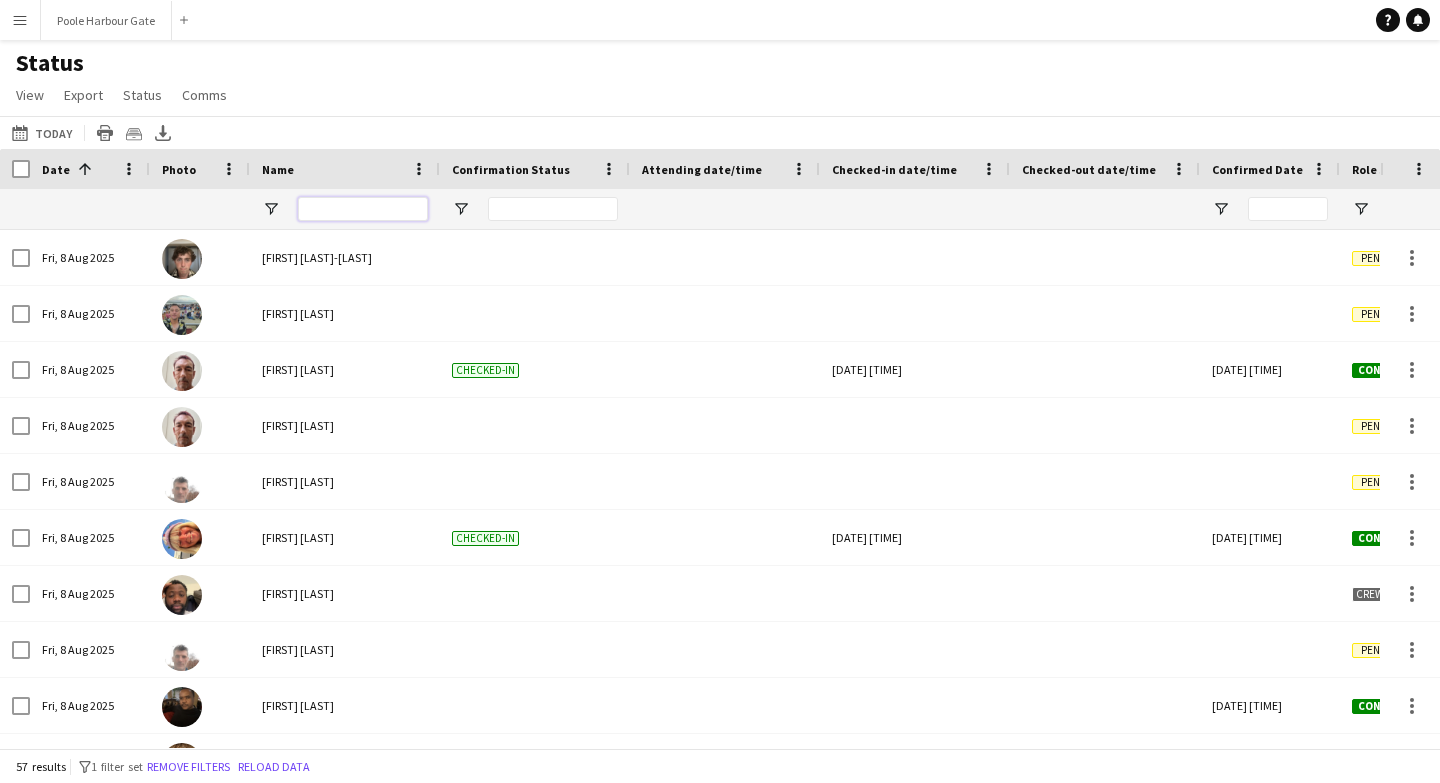 click at bounding box center [363, 209] 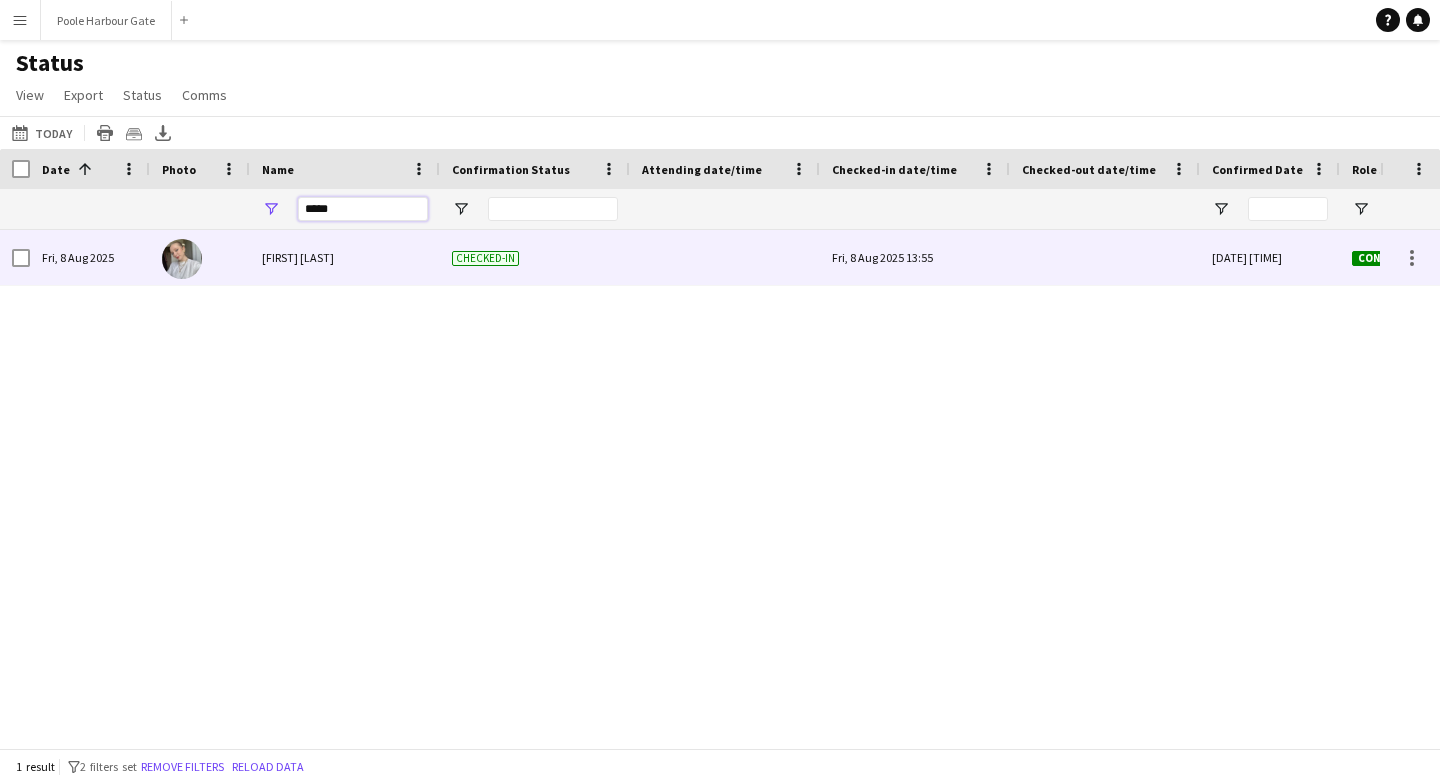 type on "*****" 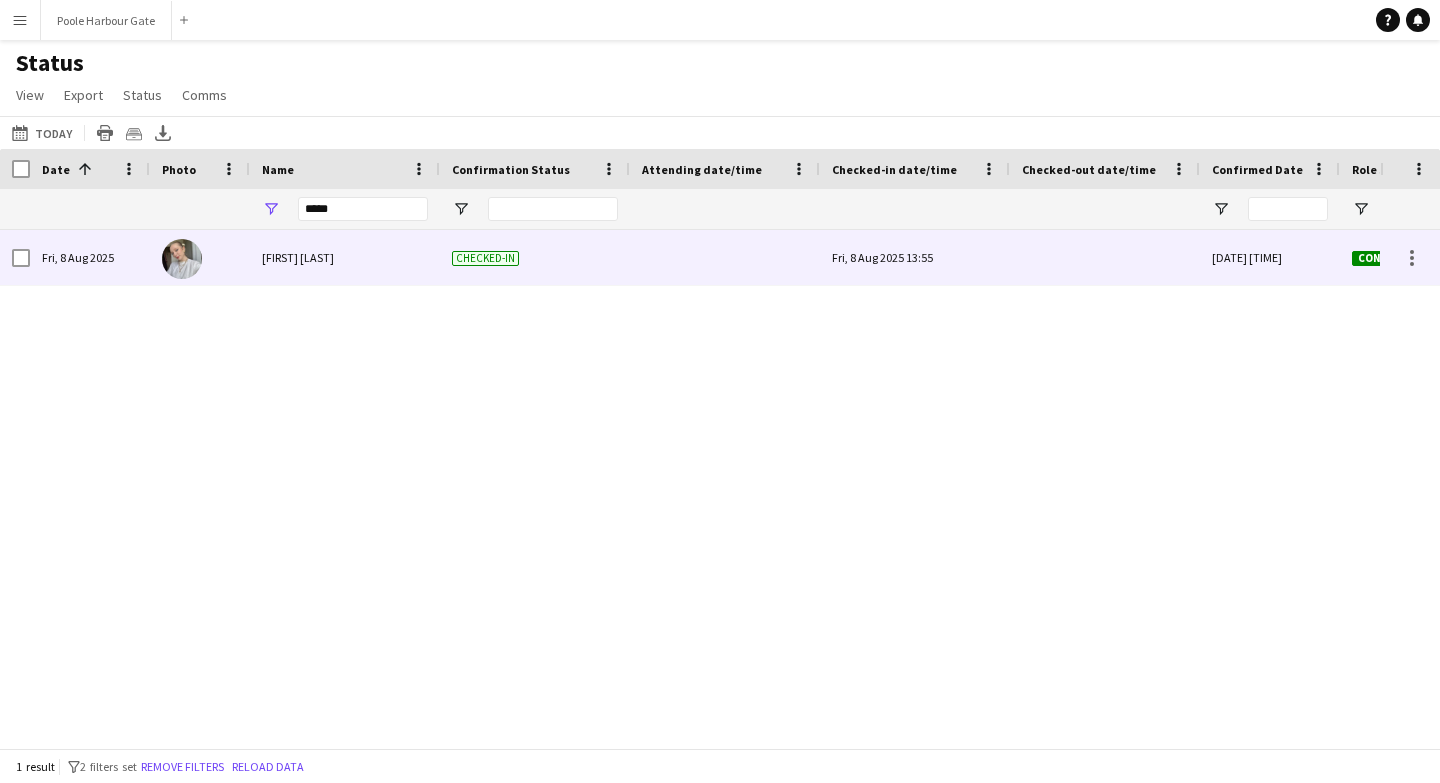 click at bounding box center [1105, 257] 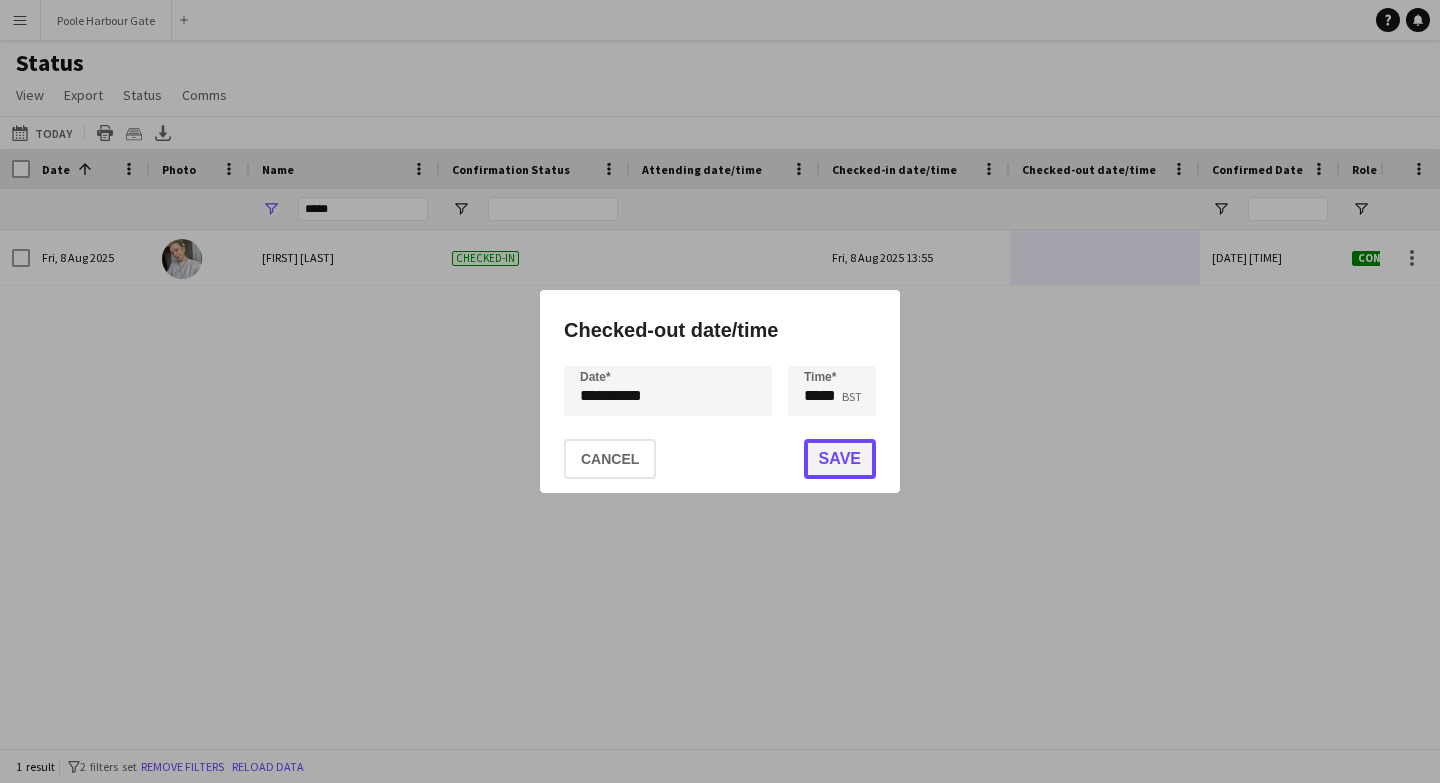 click on "Save" 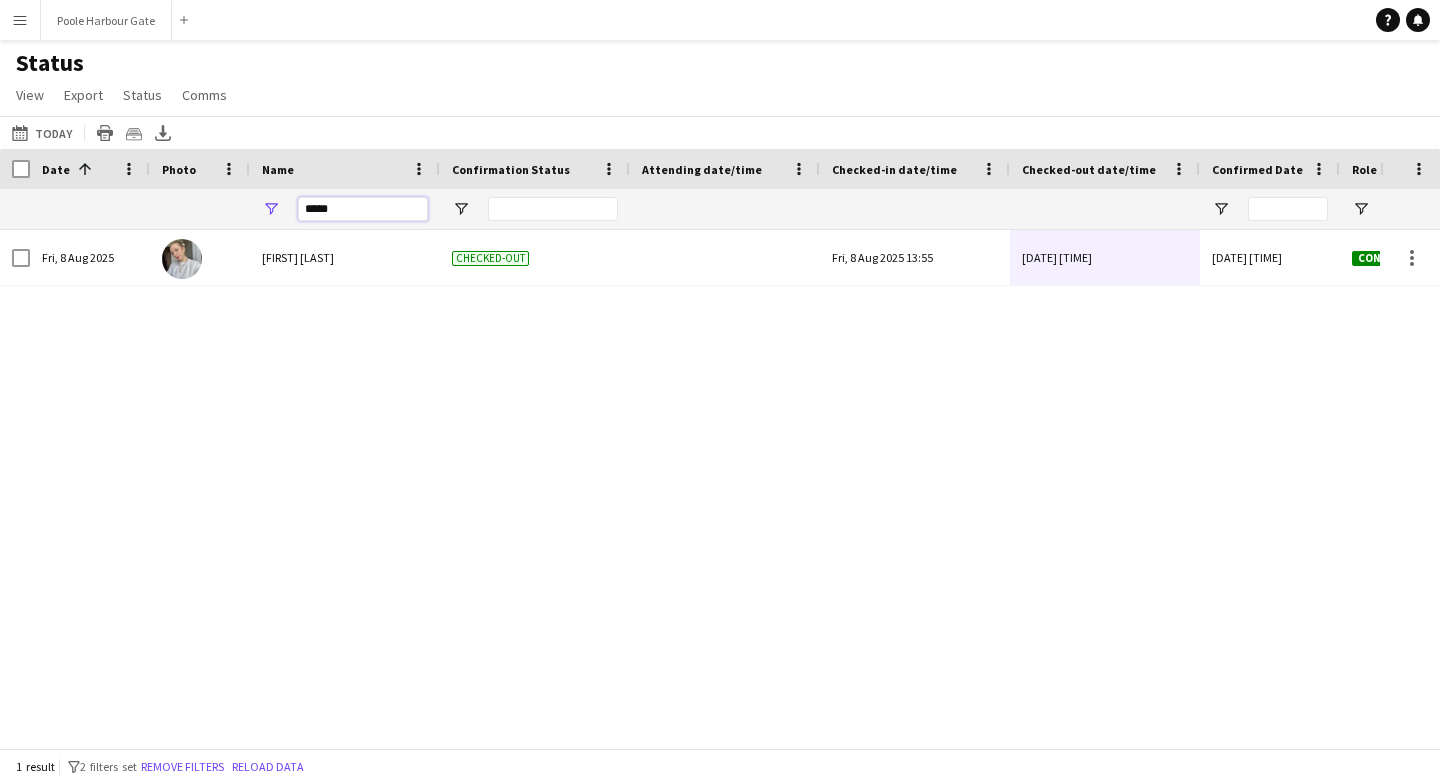 drag, startPoint x: 343, startPoint y: 211, endPoint x: 268, endPoint y: 211, distance: 75 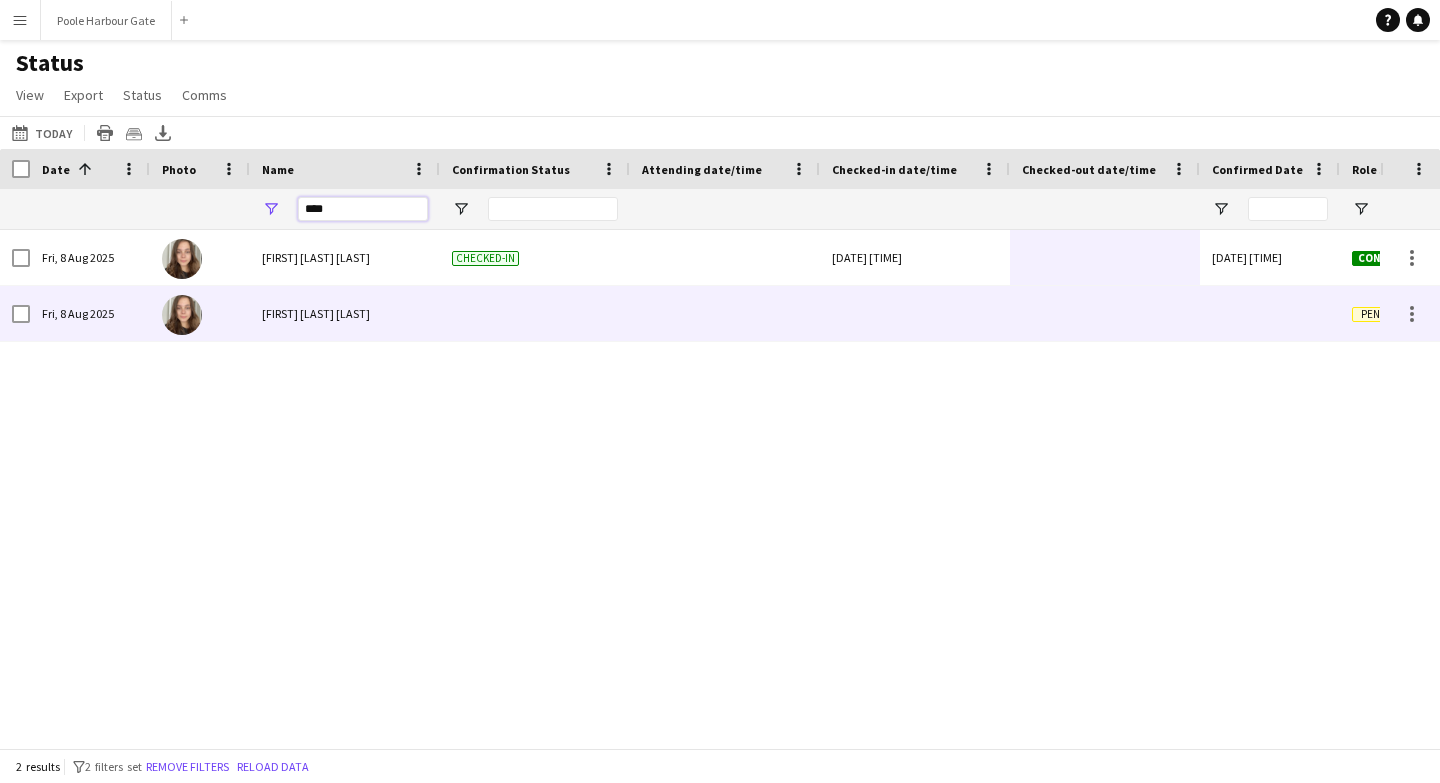 scroll, scrollTop: 0, scrollLeft: 310, axis: horizontal 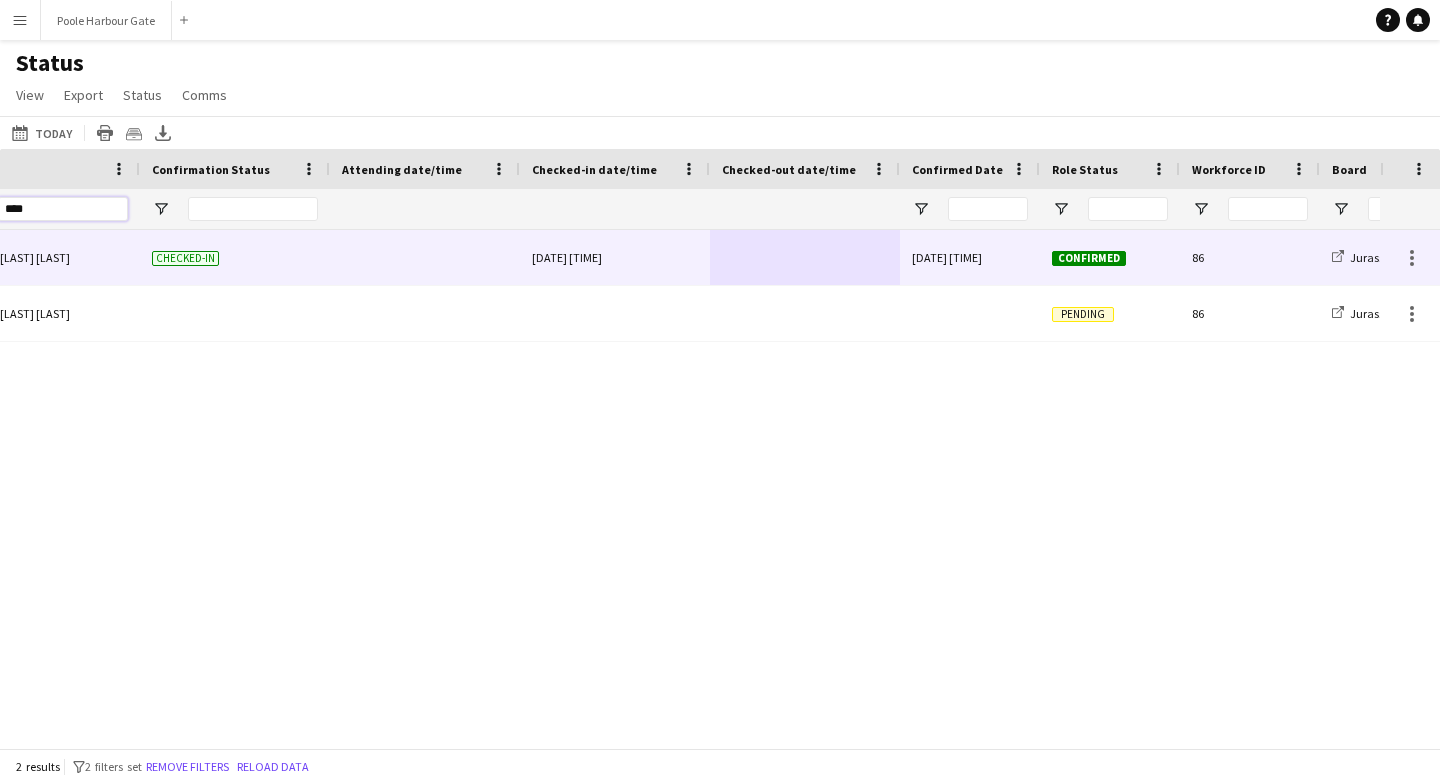 type on "****" 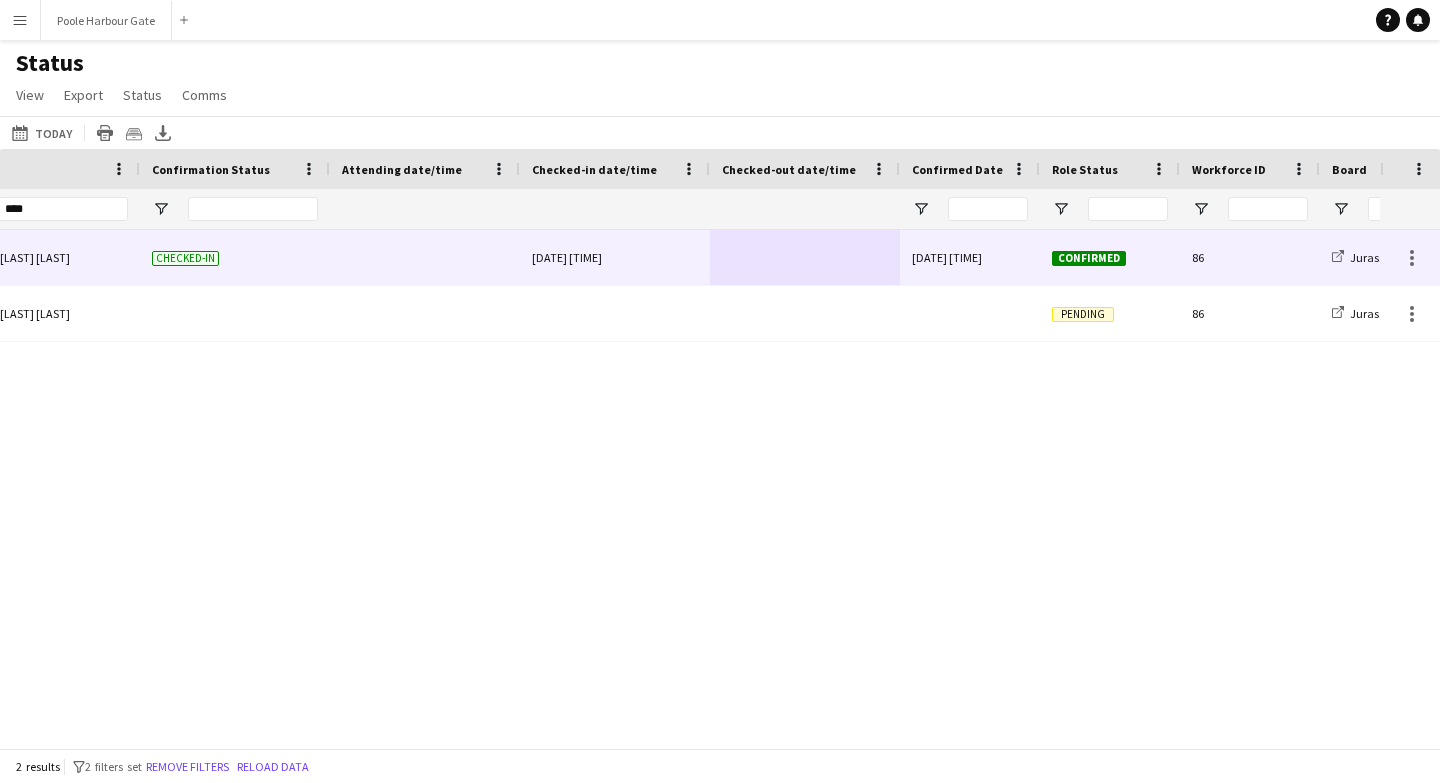 click at bounding box center [805, 257] 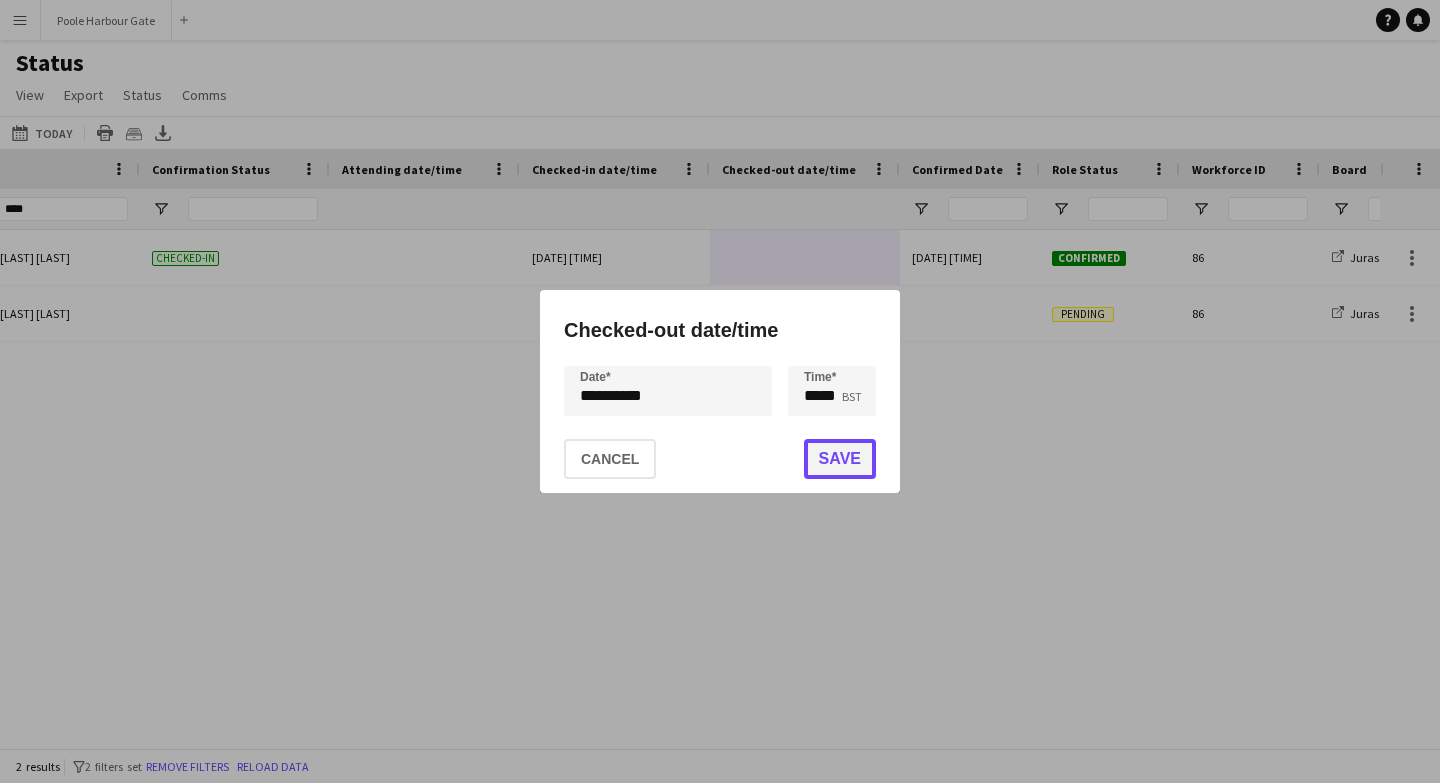 click on "Save" 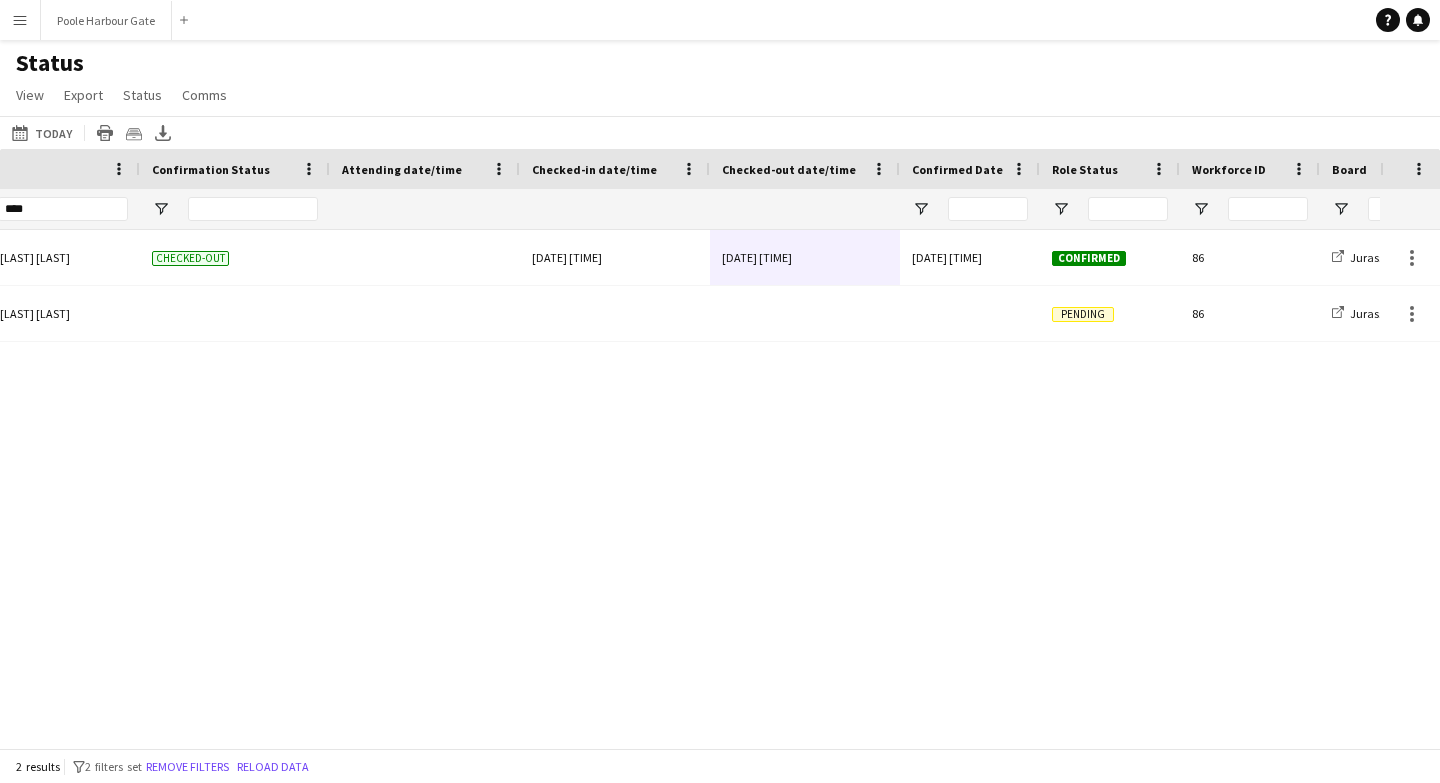 click on "Checked-out     [DATE] [TIME]   [DATE] [TIME]  [DATE] [TIME] Confirmed 86
Jurassic Fields
Bar Staff (Smugglers Bar)
[FIRST] [LAST] [LAST] [DATE]          Pending 86
Jurassic Fields
Bar staff (Main bar)
[FIRST] [LAST] [LAST] [DATE]" at bounding box center [690, 489] 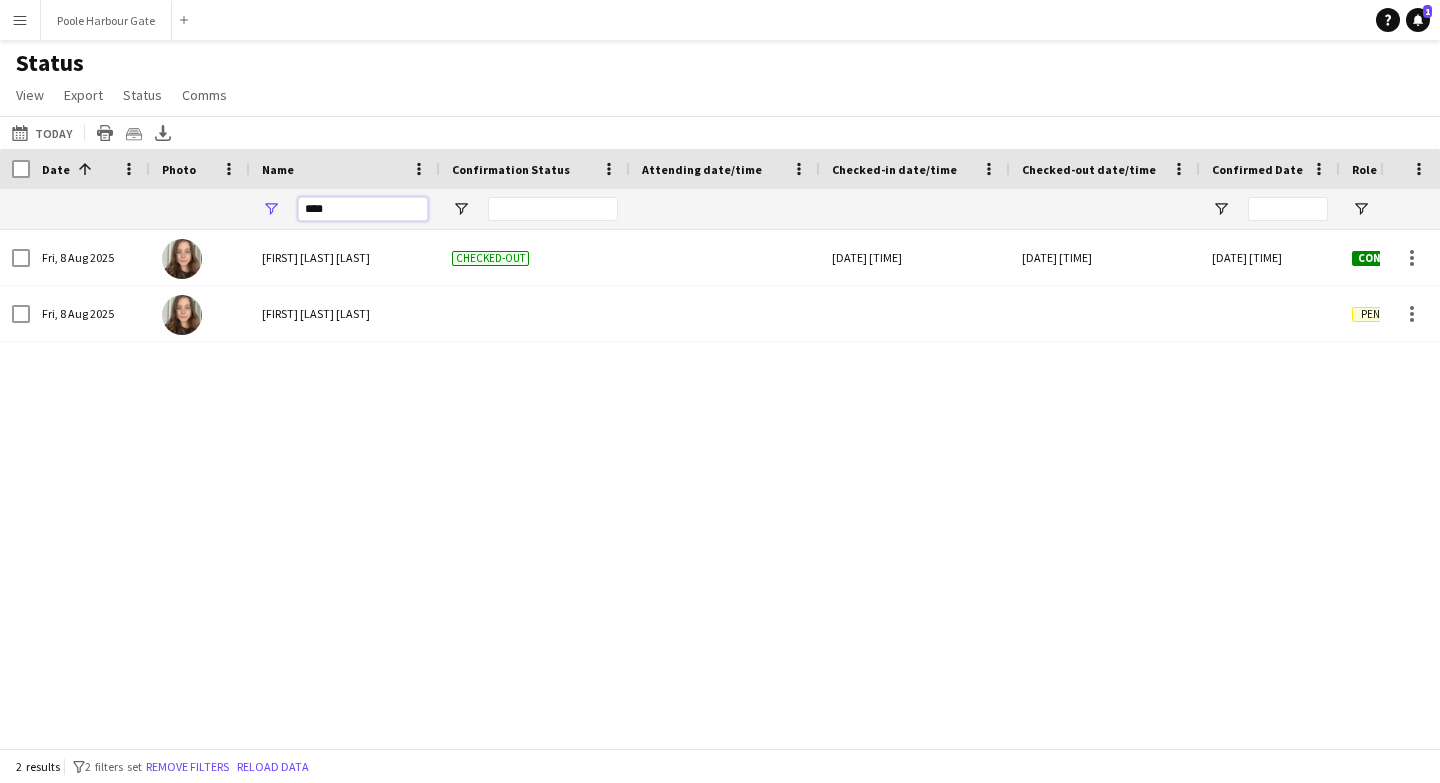 drag, startPoint x: 353, startPoint y: 214, endPoint x: 246, endPoint y: 205, distance: 107.37784 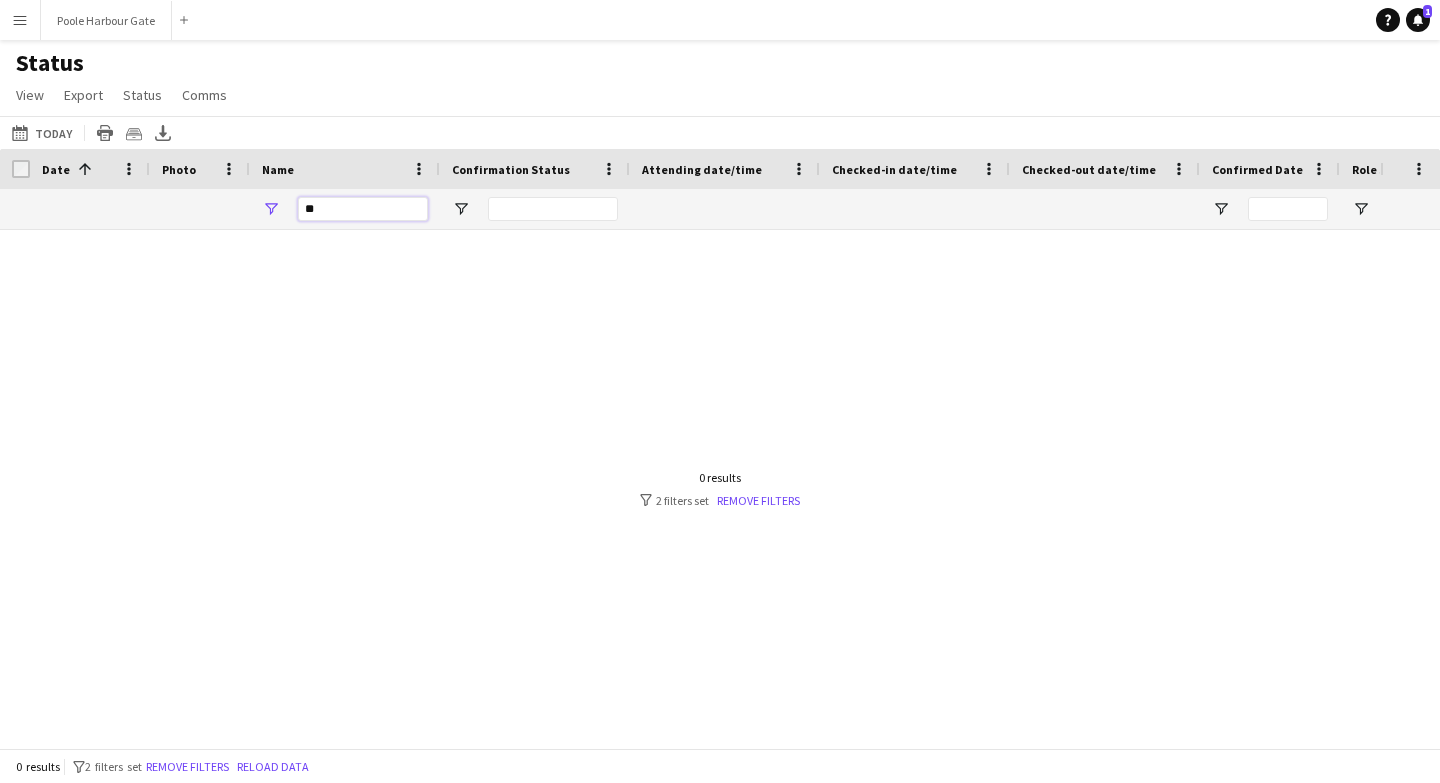 type on "*" 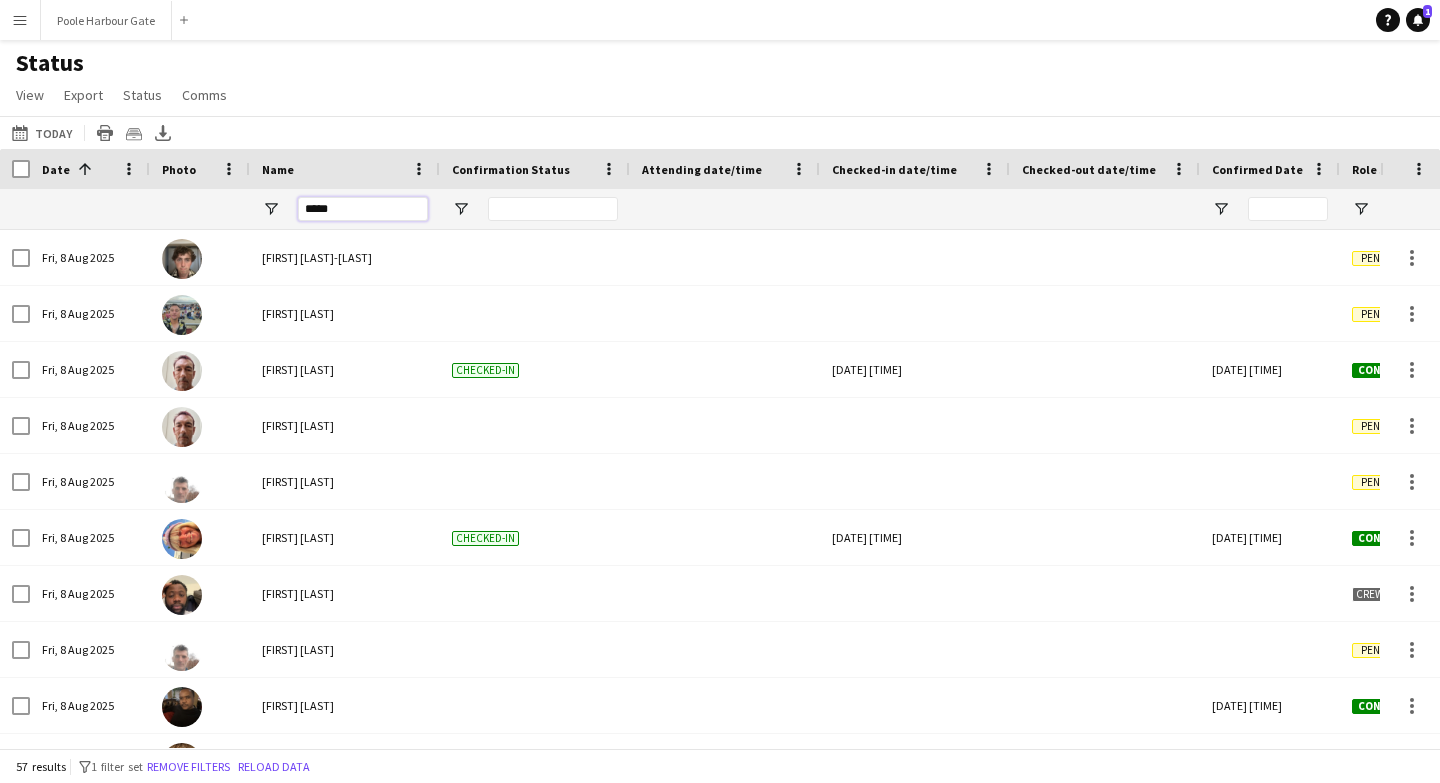 type on "******" 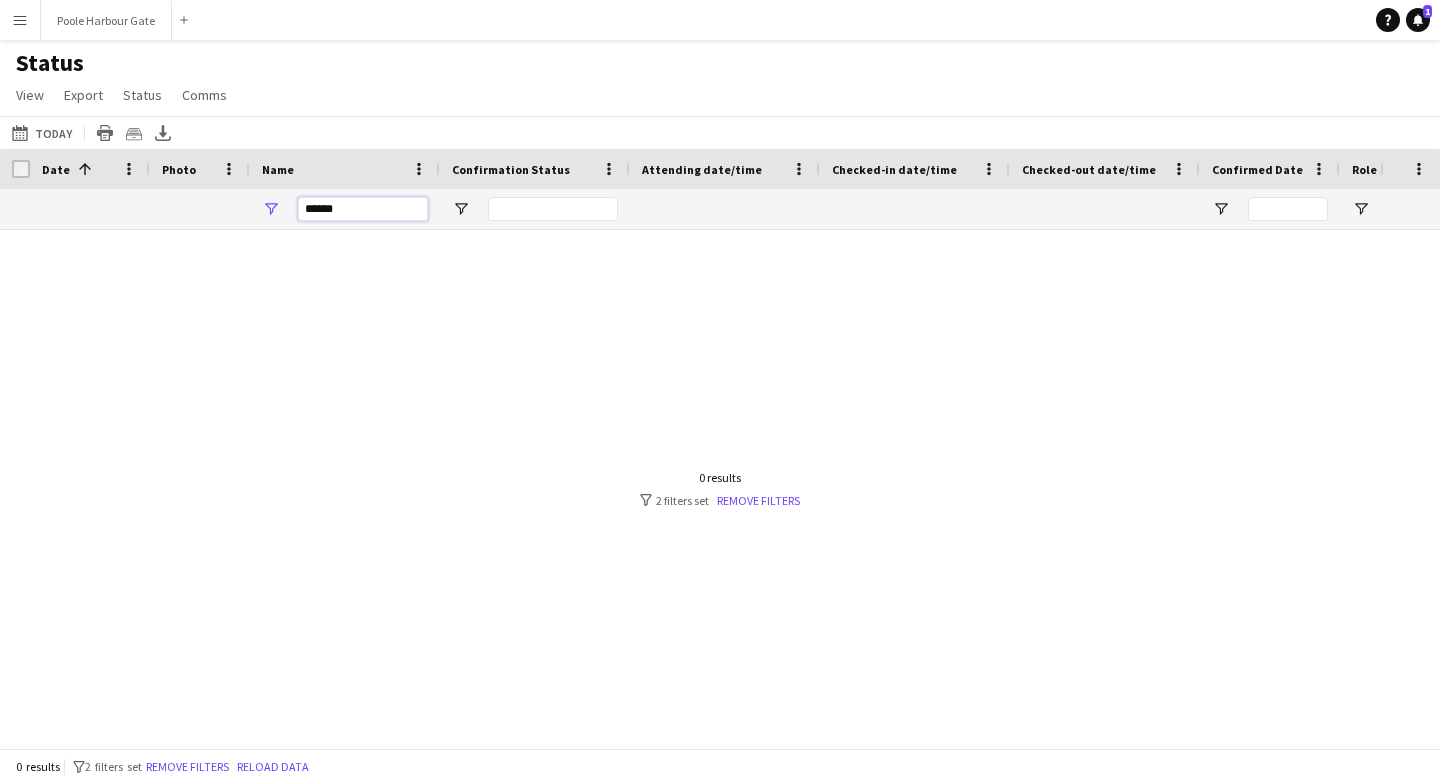 drag, startPoint x: 361, startPoint y: 204, endPoint x: 234, endPoint y: 203, distance: 127.00394 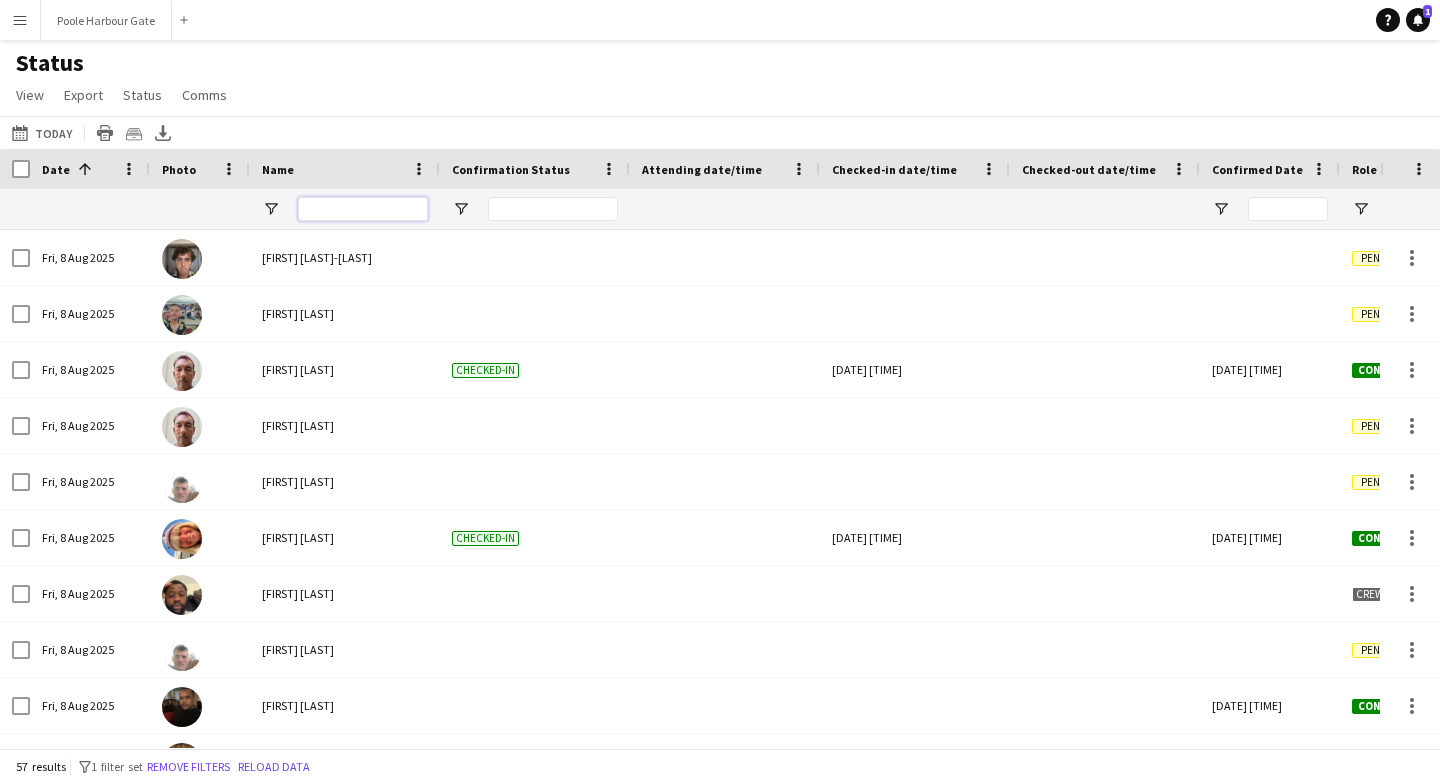 type 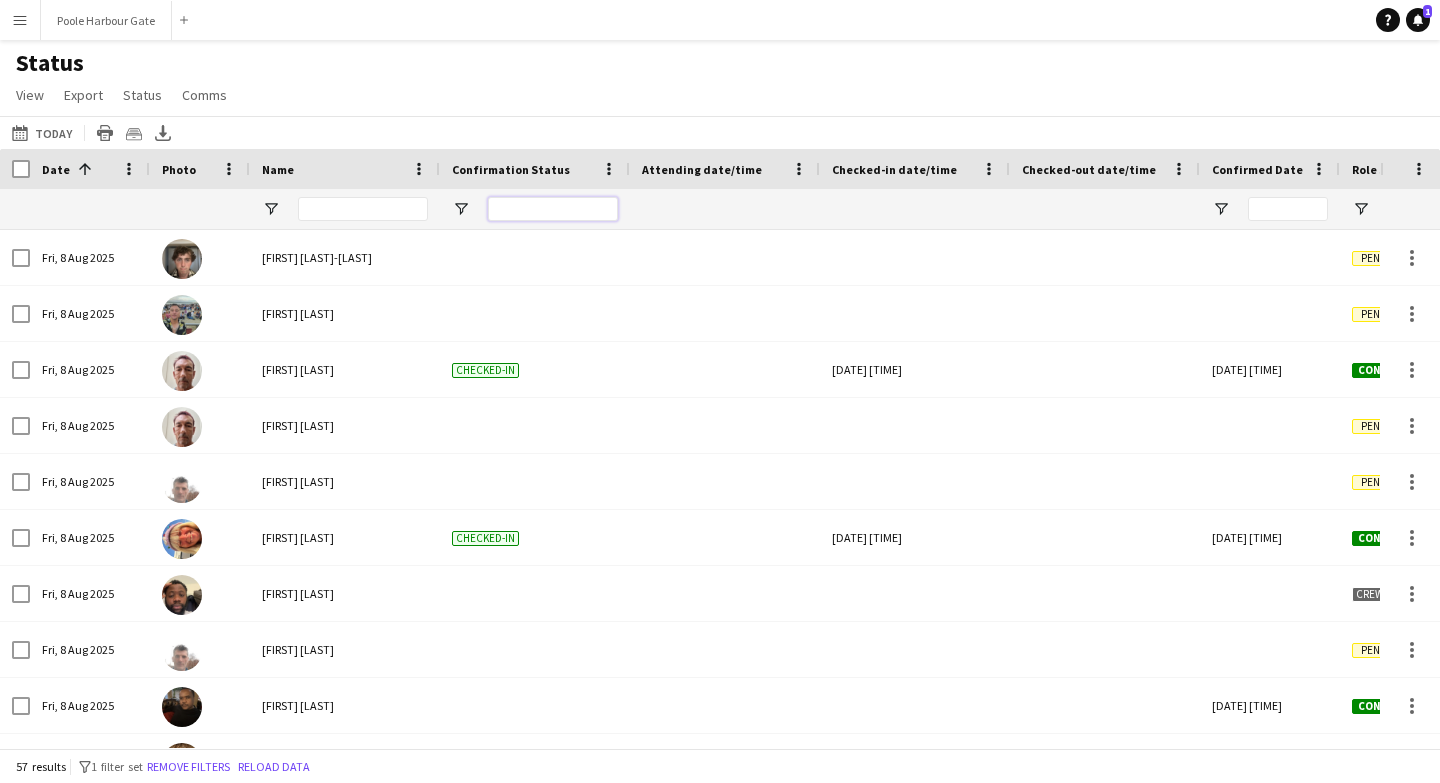 click at bounding box center (553, 209) 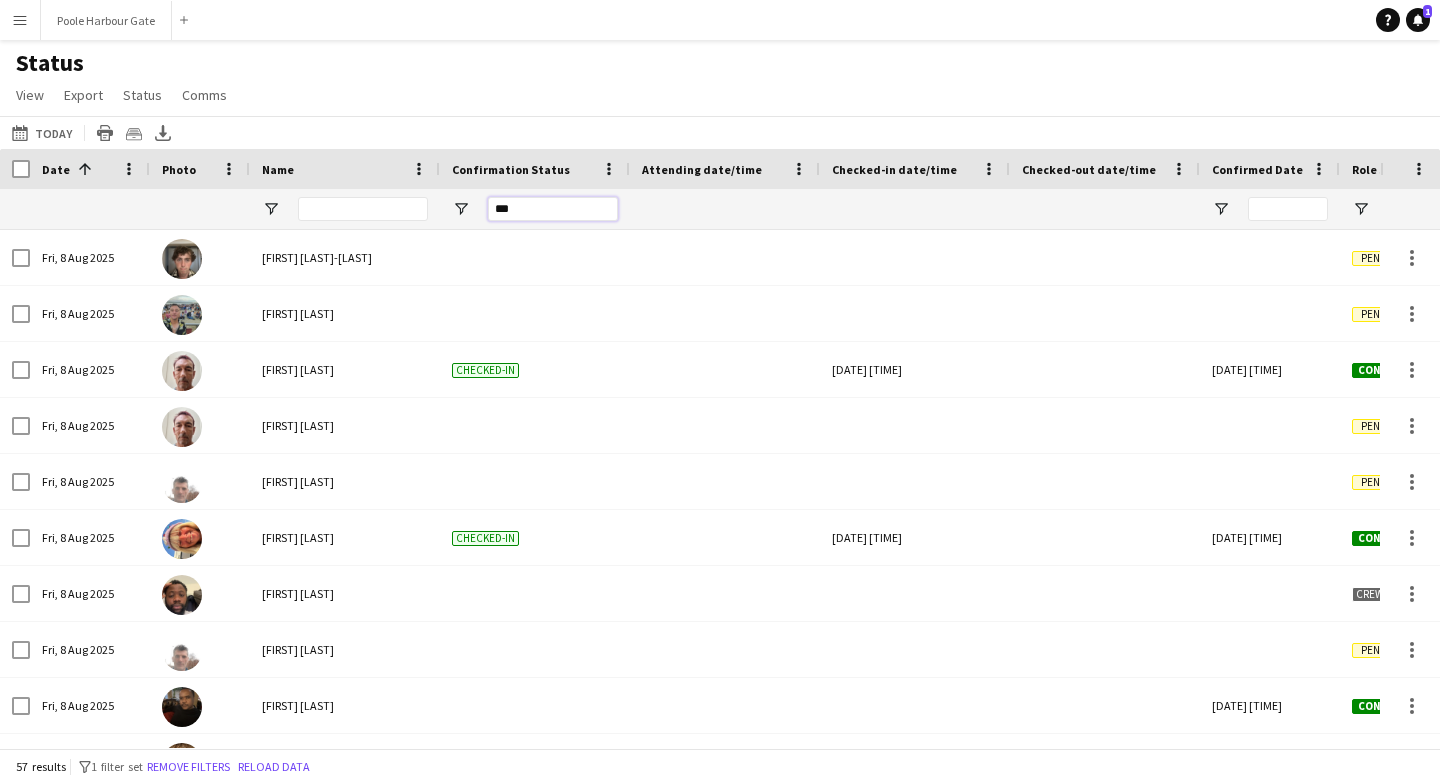 type on "****" 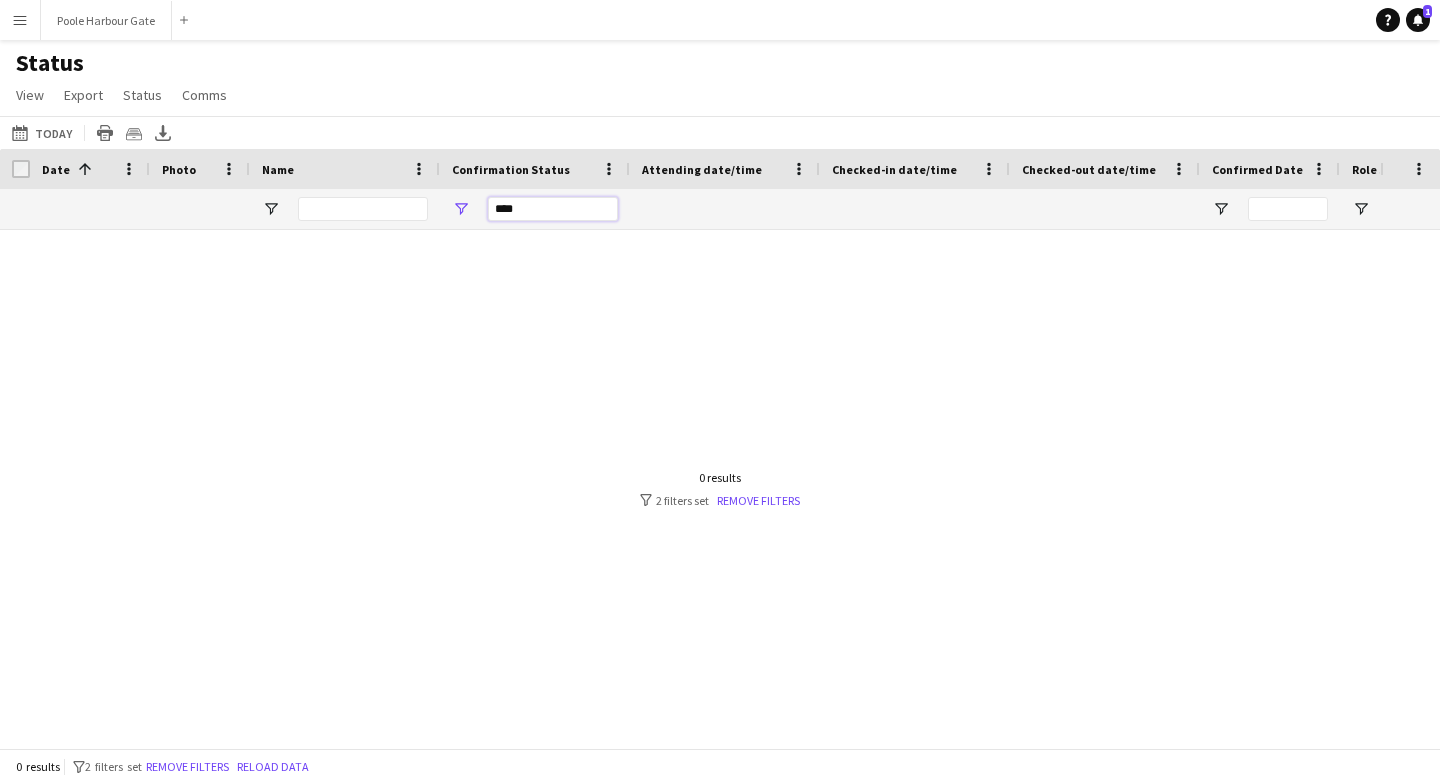 type 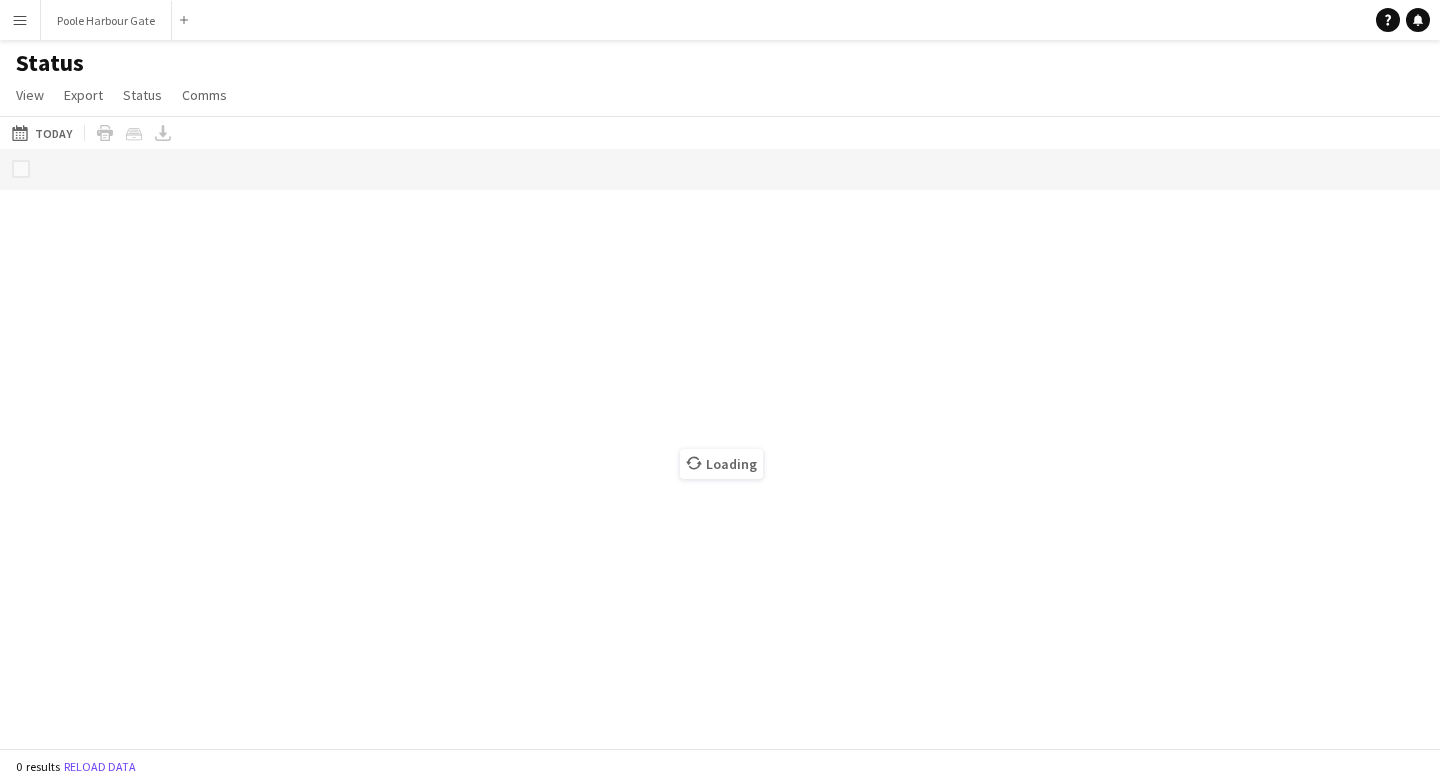 scroll, scrollTop: 0, scrollLeft: 0, axis: both 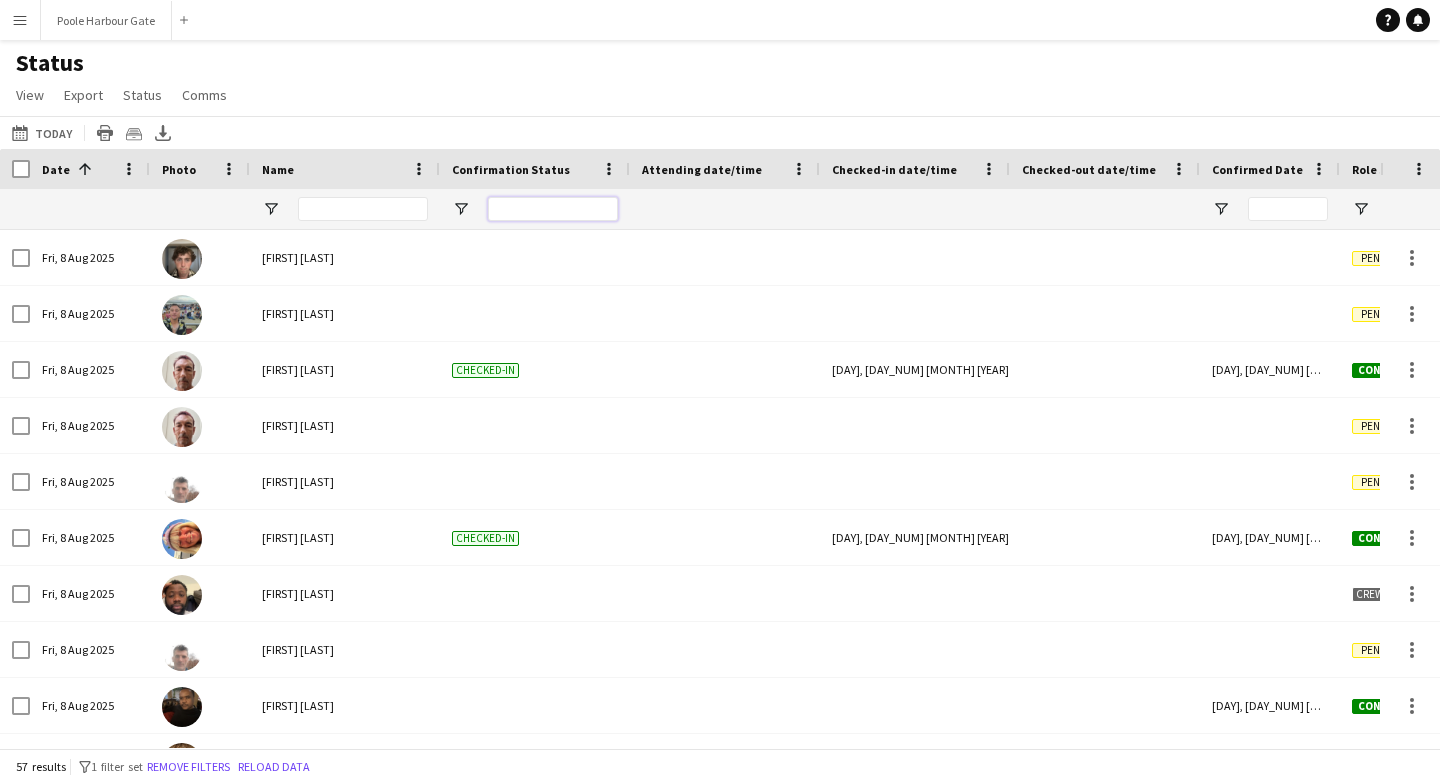 click at bounding box center (553, 209) 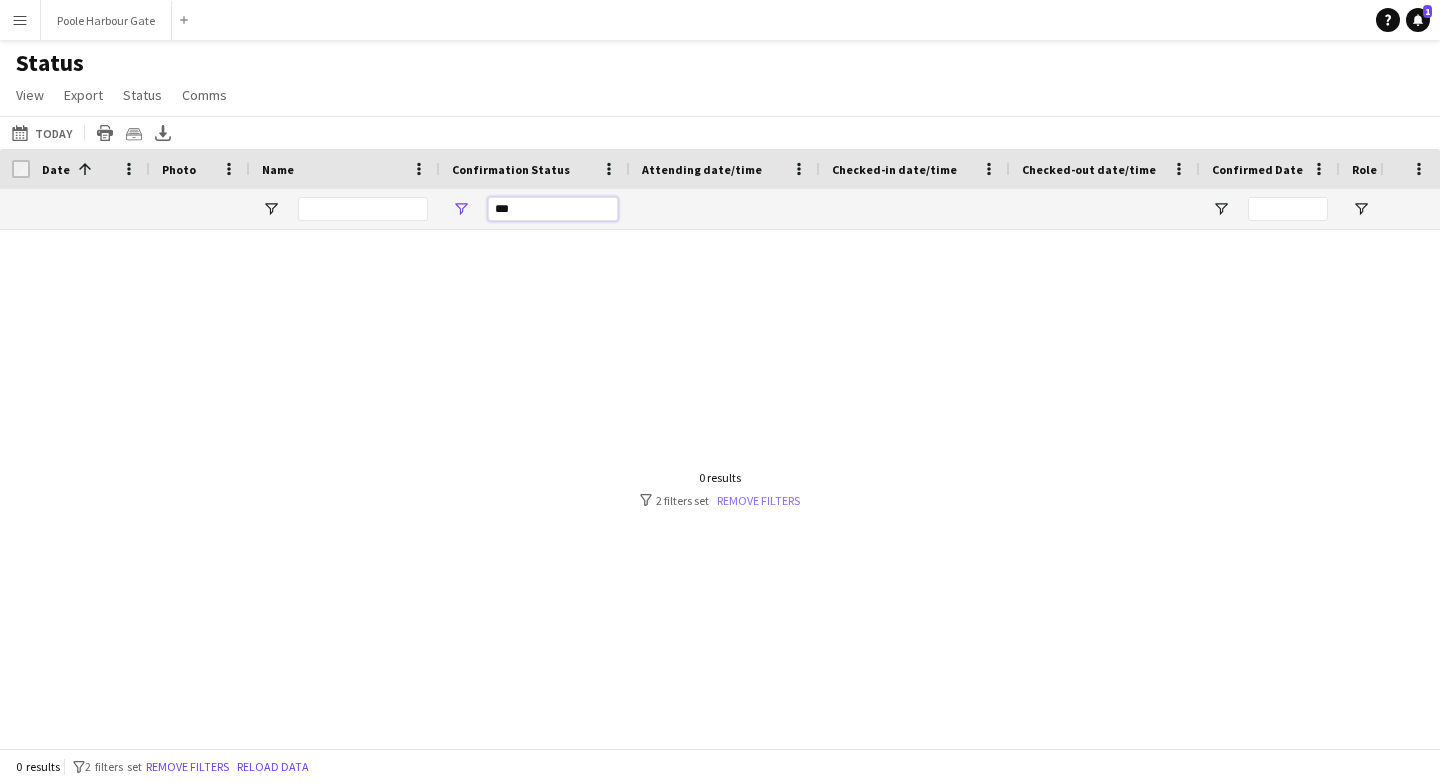 type on "***" 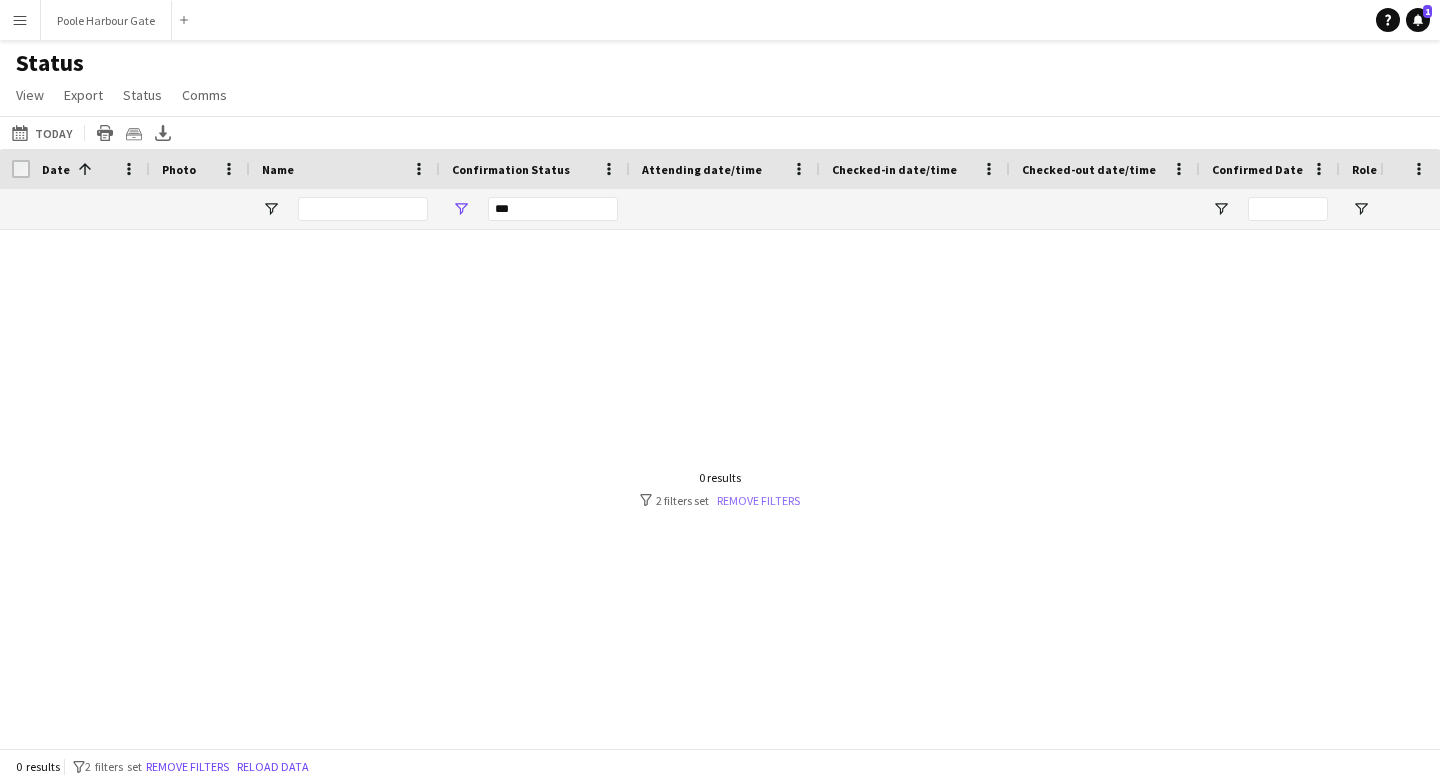 click on "Remove filters" at bounding box center (758, 500) 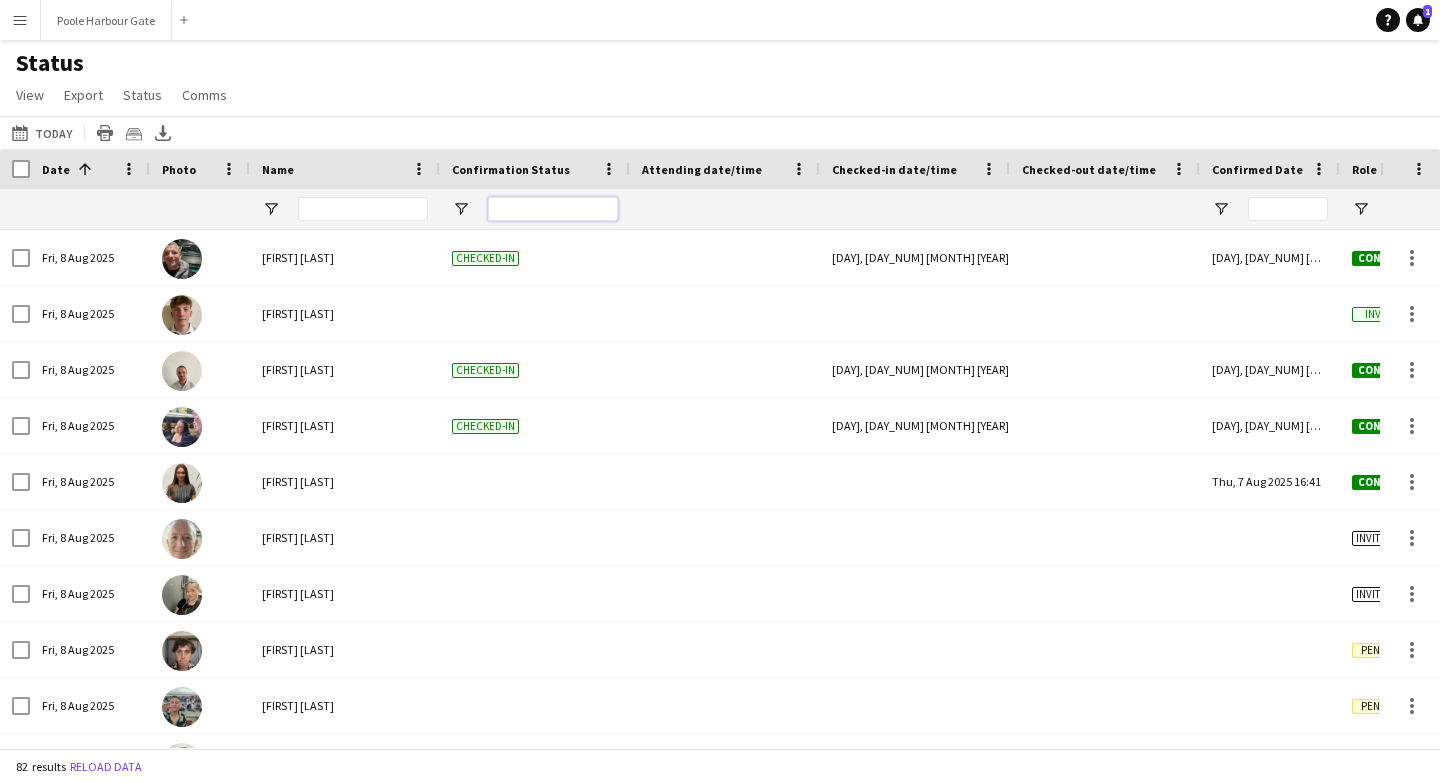 click at bounding box center [553, 209] 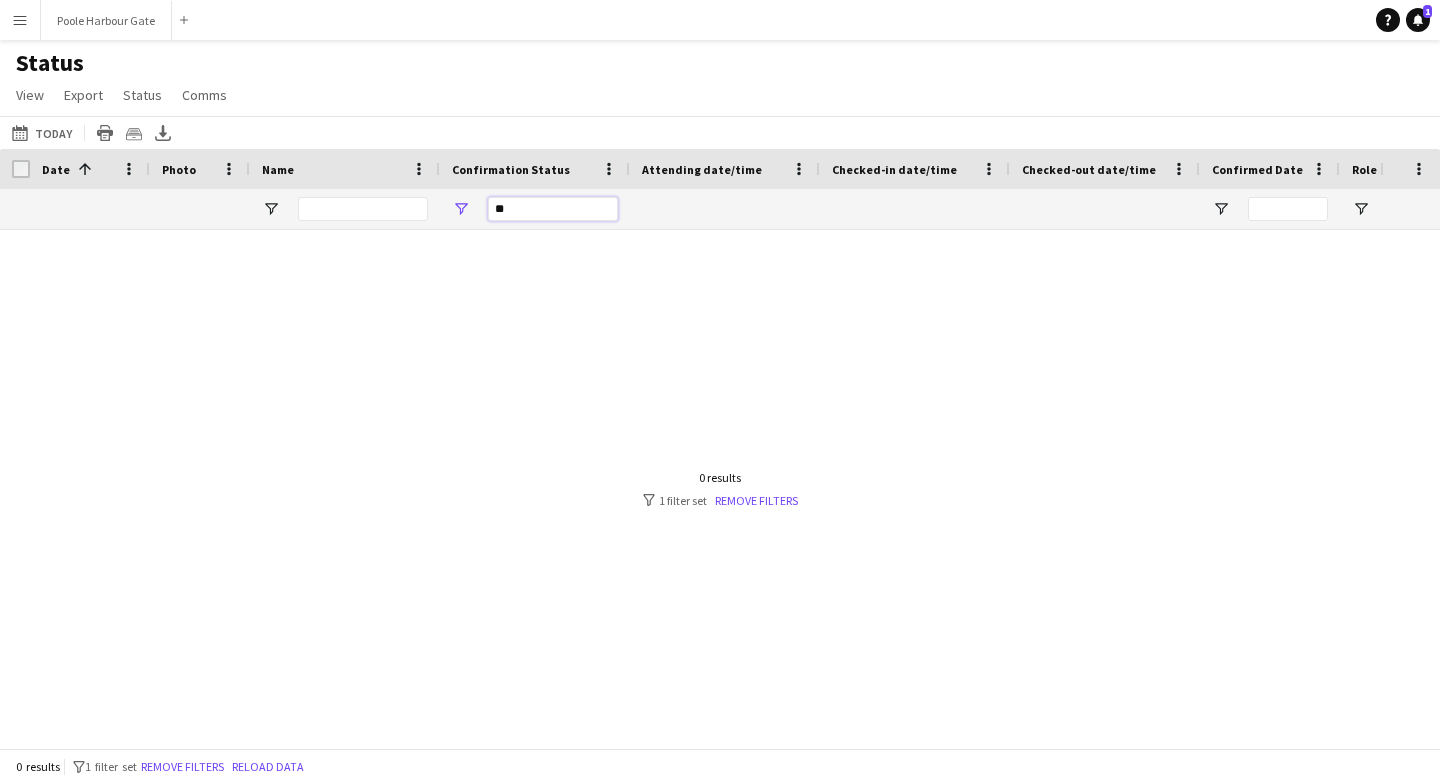 type on "*" 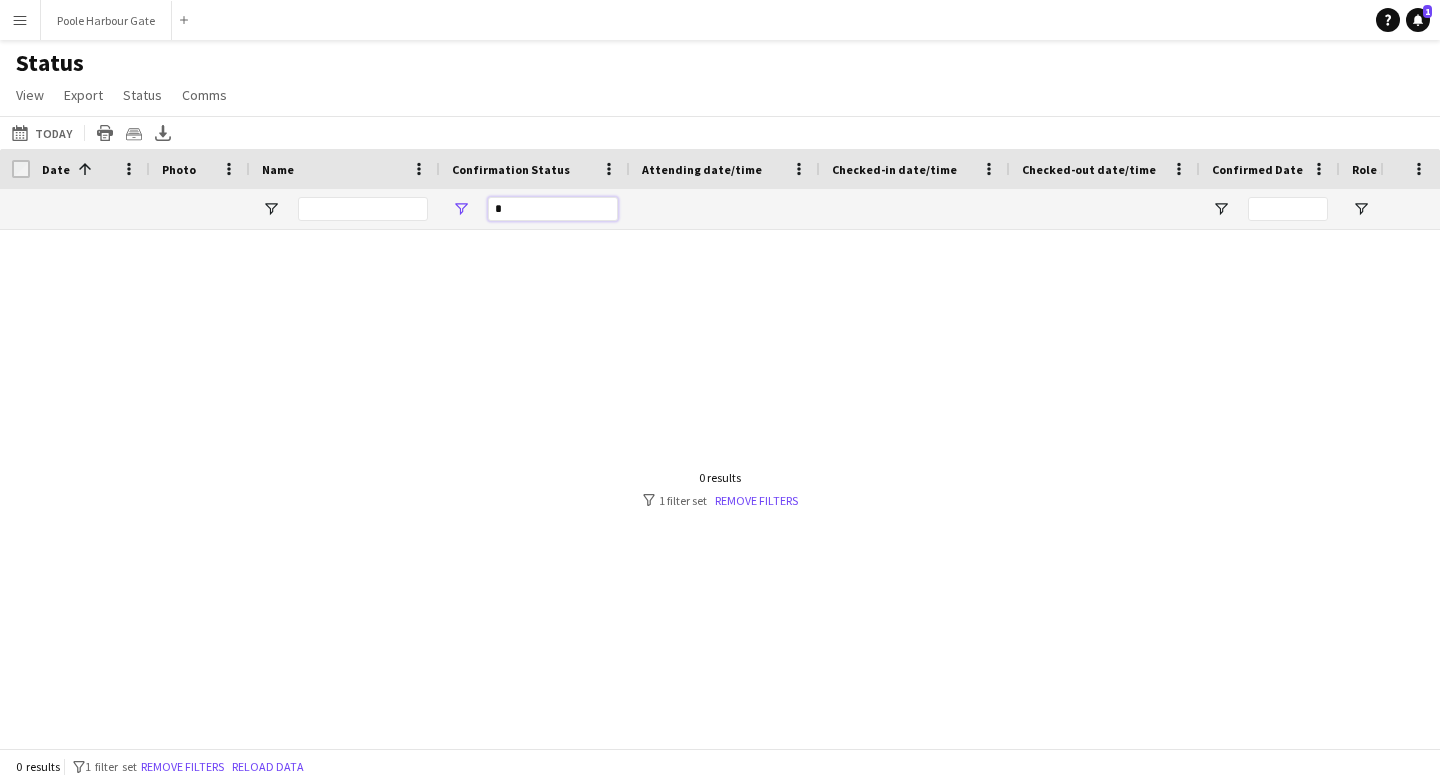 type 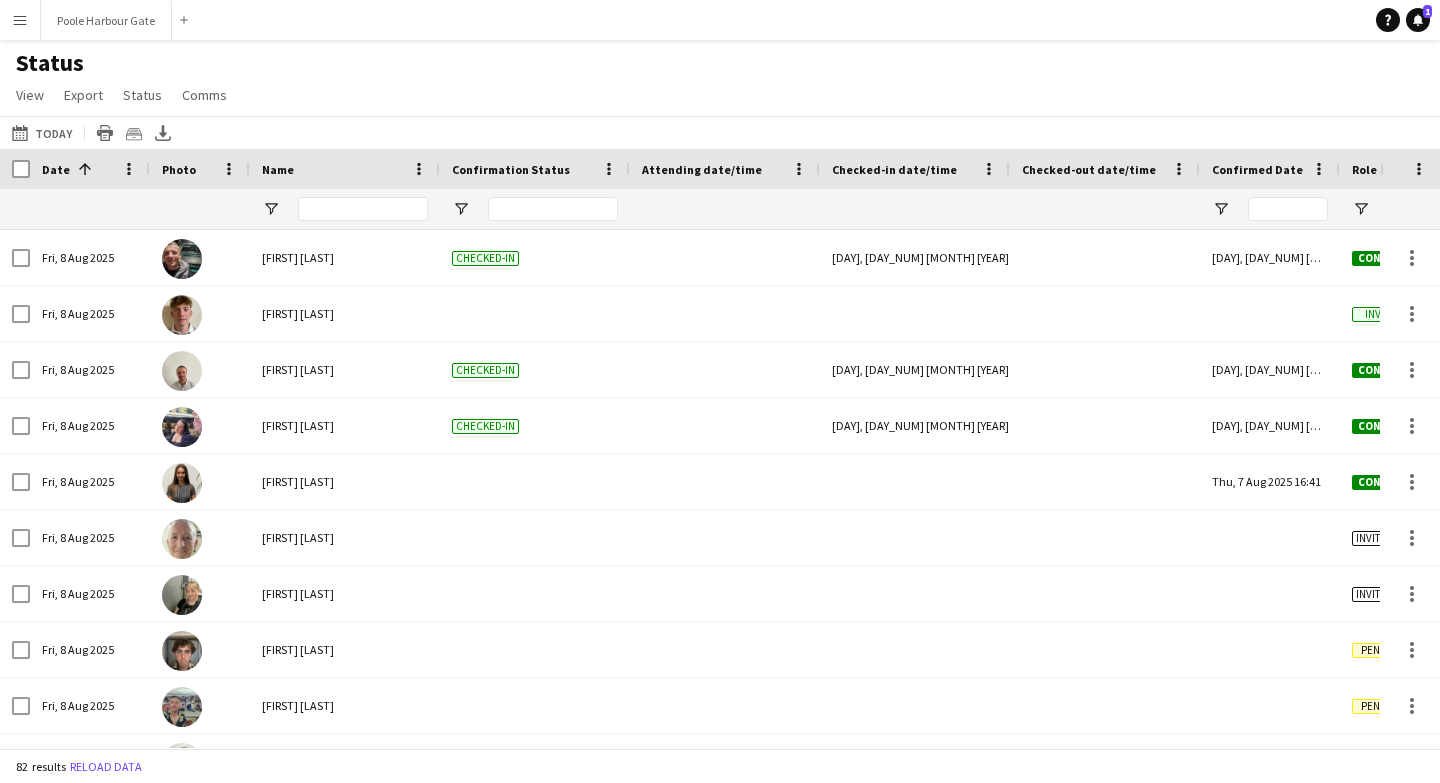 click at bounding box center [363, 209] 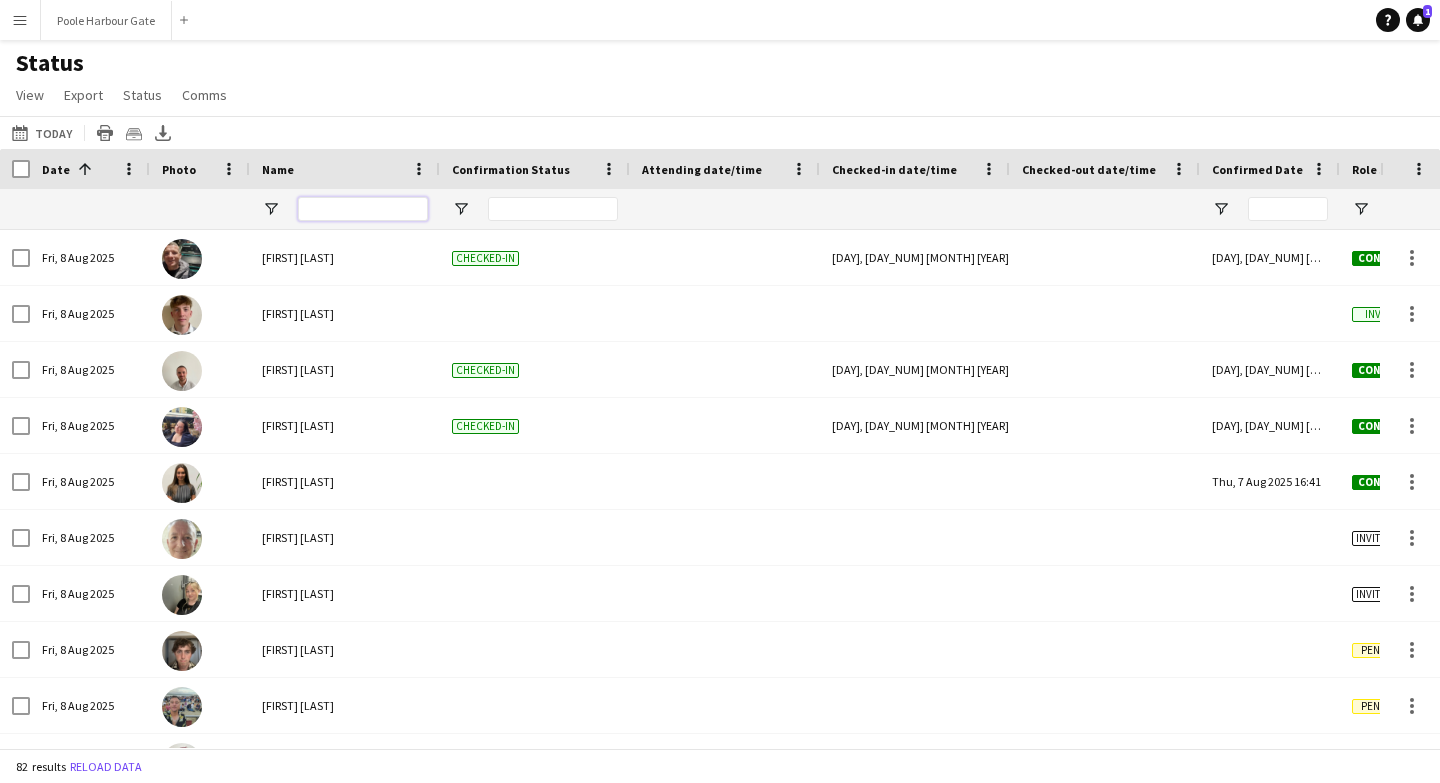 click at bounding box center (363, 209) 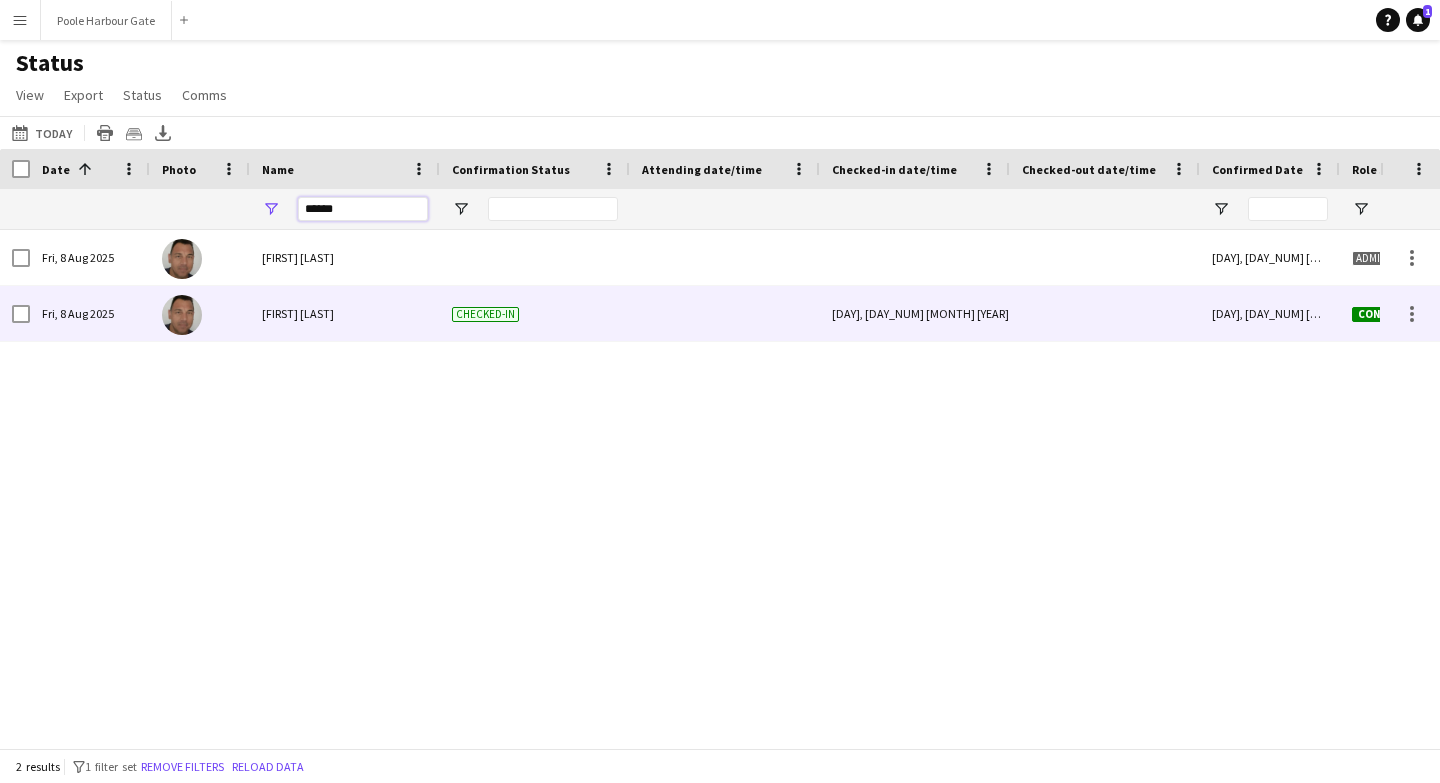 scroll, scrollTop: 0, scrollLeft: 331, axis: horizontal 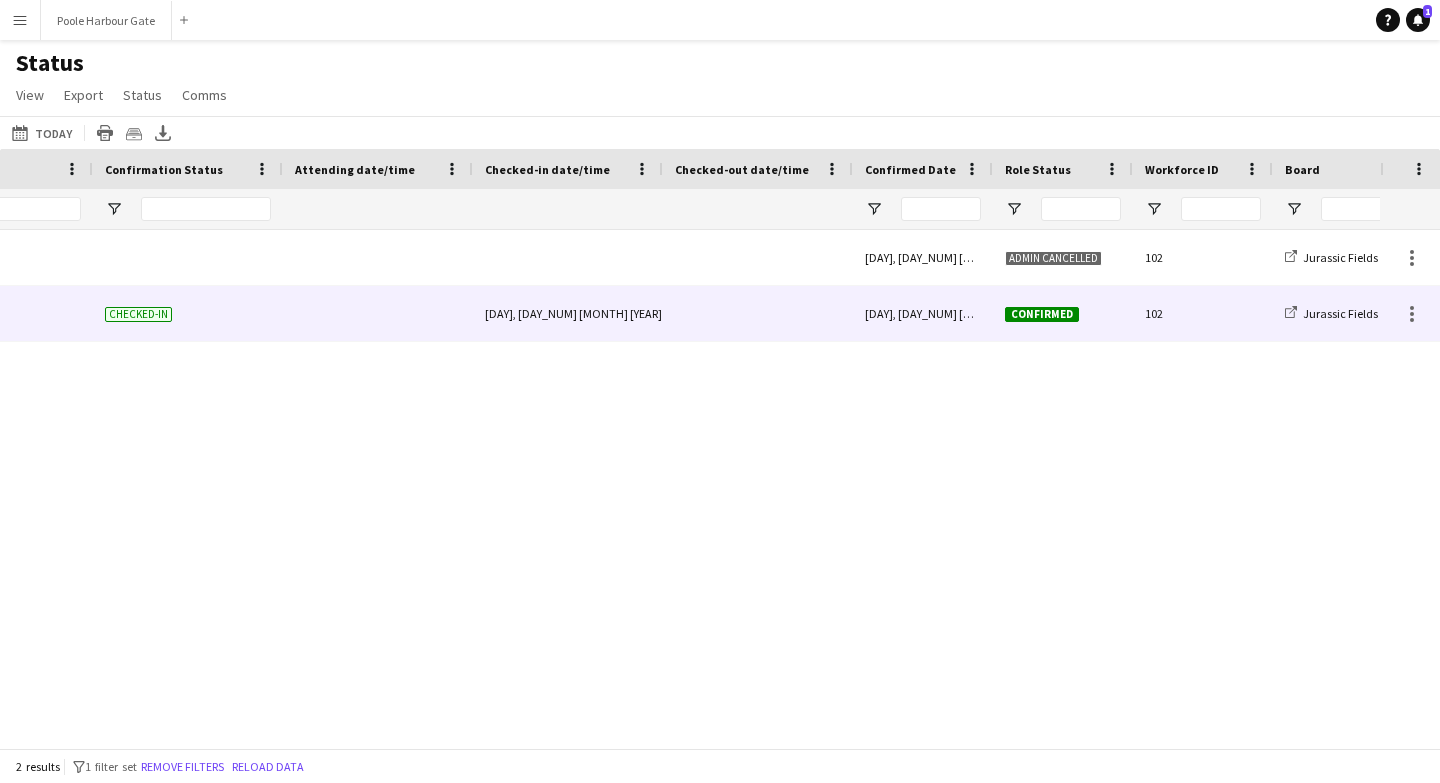 click at bounding box center (758, 313) 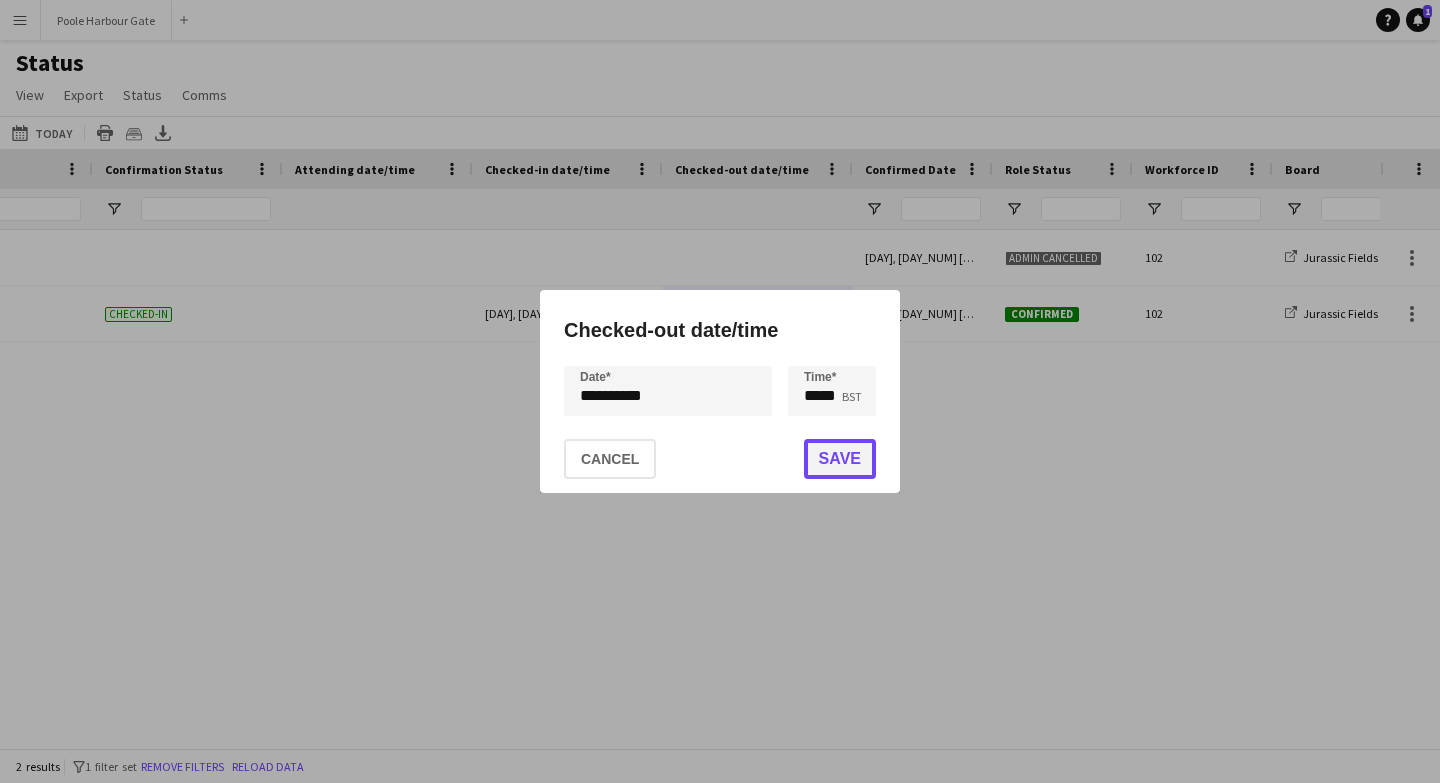 click on "Save" 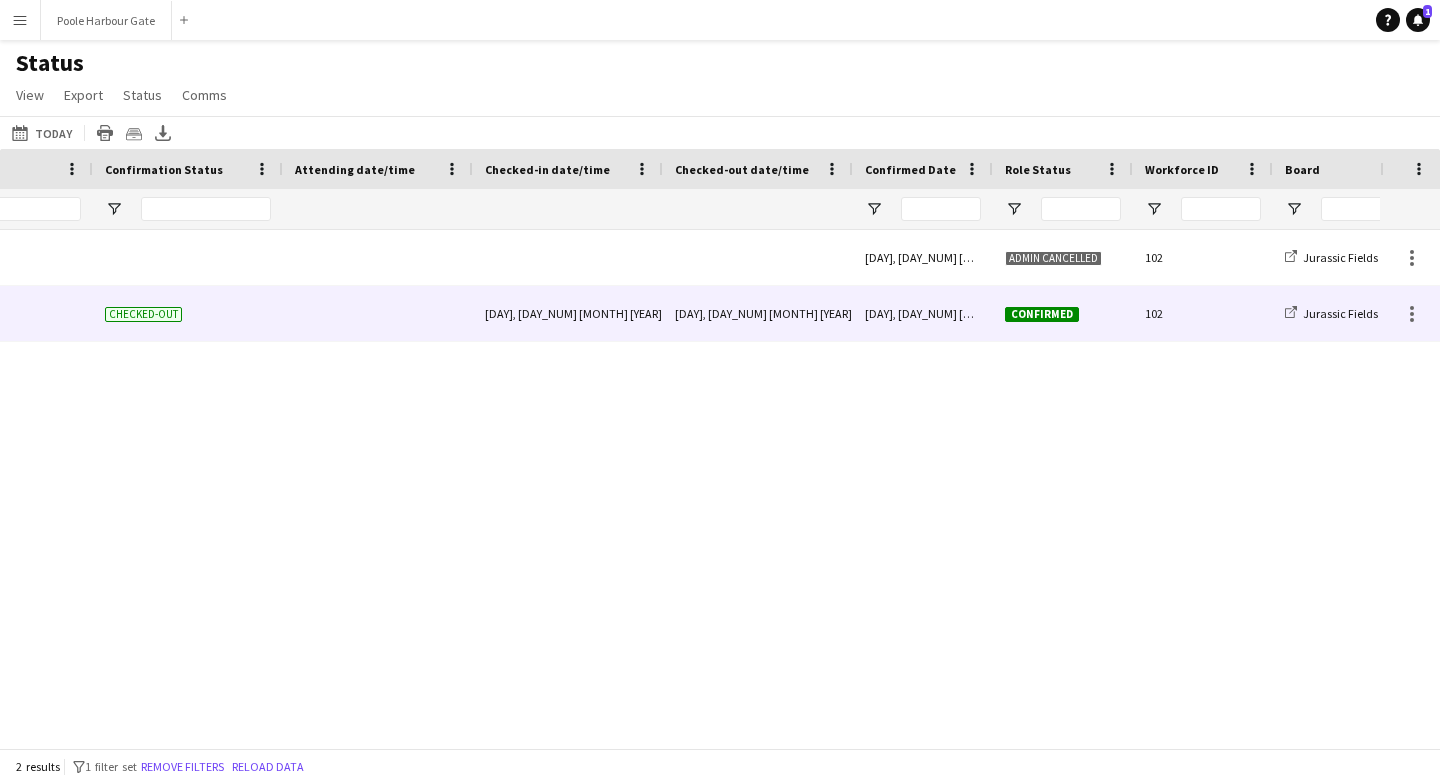 scroll, scrollTop: 0, scrollLeft: 259, axis: horizontal 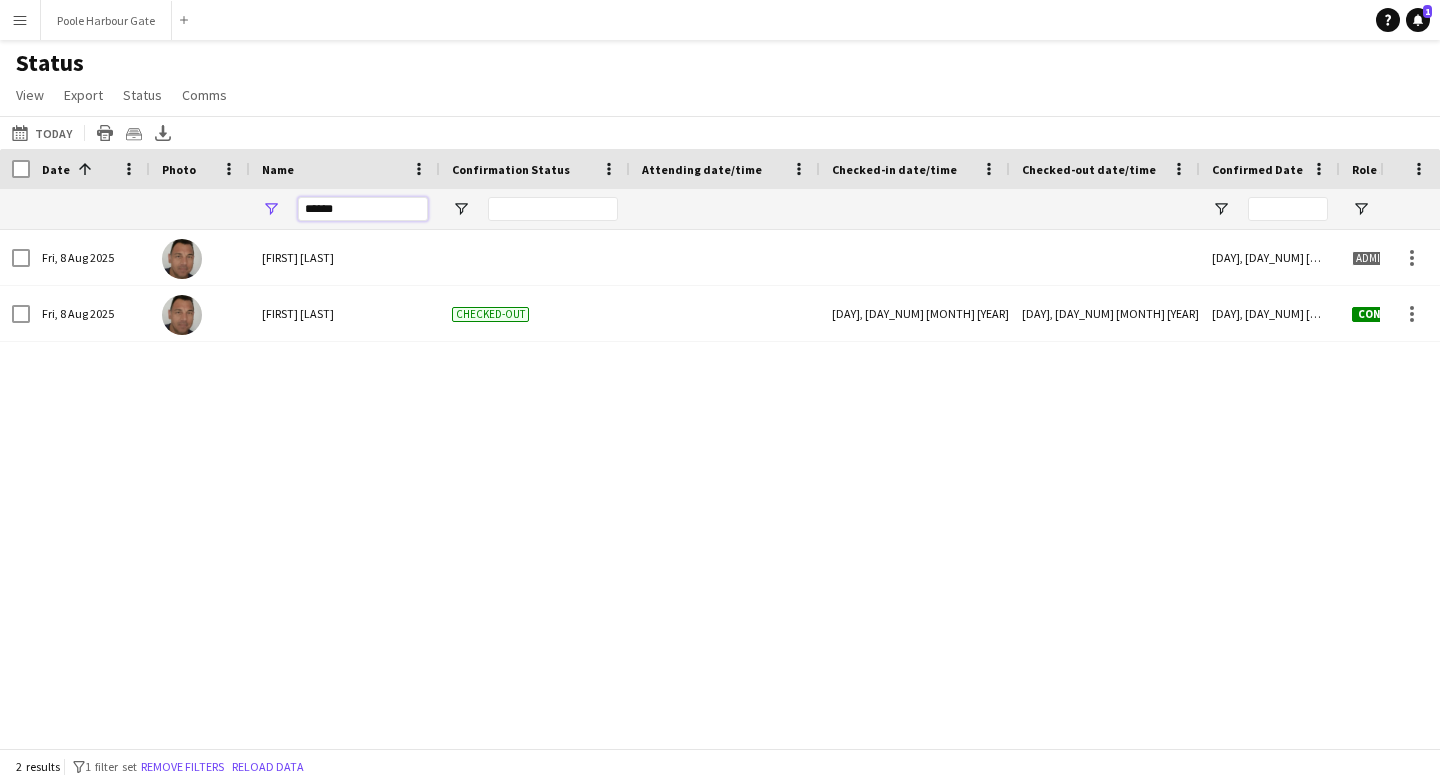 drag, startPoint x: 360, startPoint y: 210, endPoint x: 274, endPoint y: 210, distance: 86 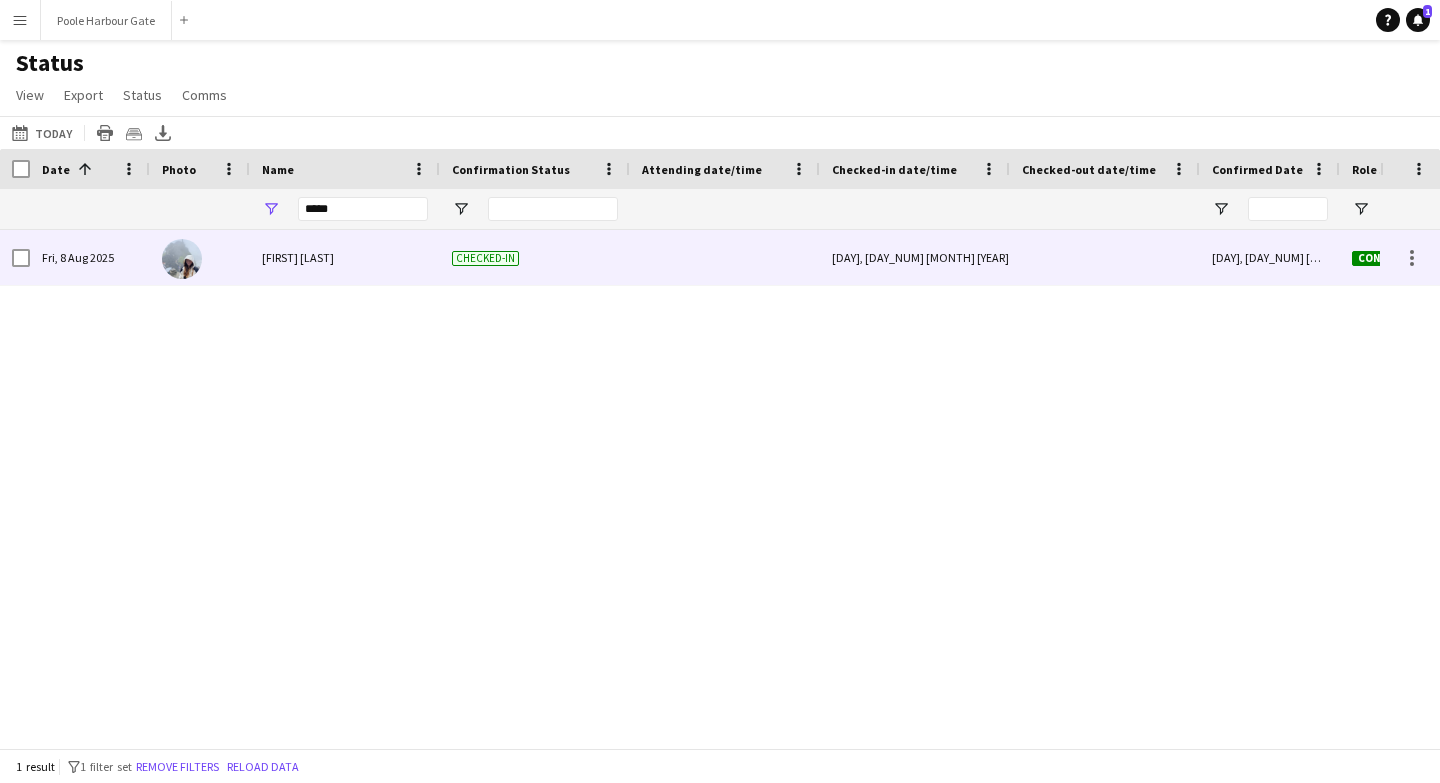click at bounding box center (1105, 257) 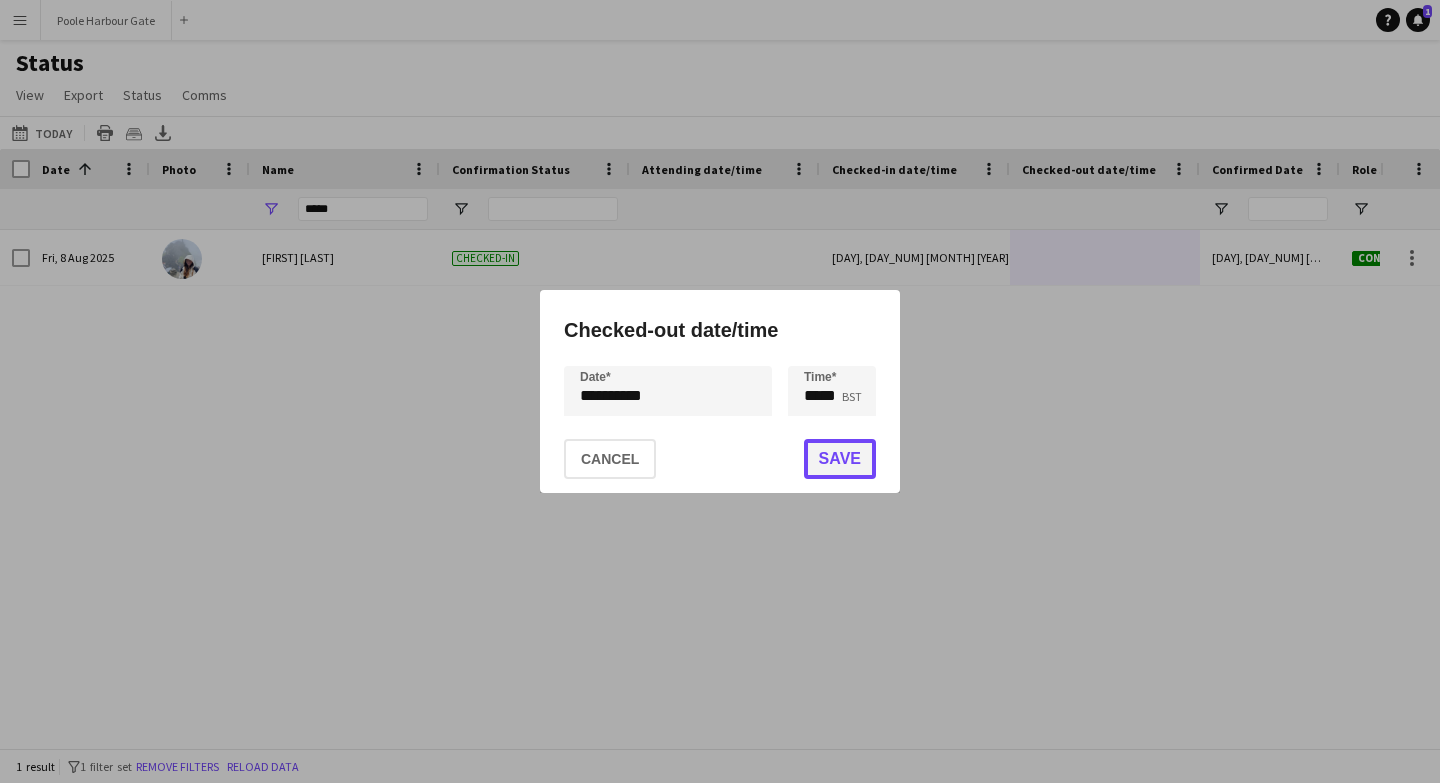 click on "Save" 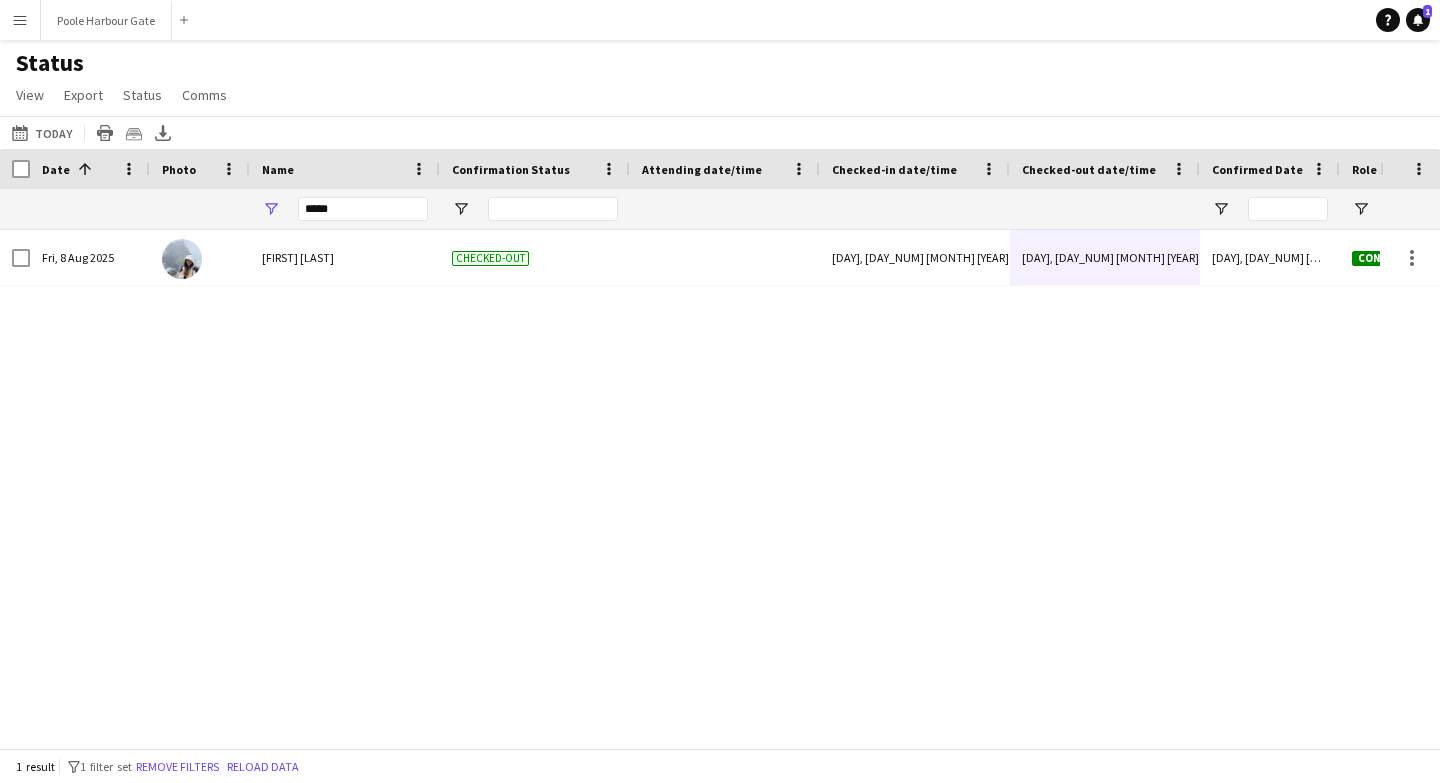 click on "Fri, 8 Aug 2025 Holly Cluley Checked-out     Fri, 8 Aug 2025 15:54   Fri, 8 Aug 2025 22:09  Mon, 4 Aug 2025 17:03 Confirmed 21" at bounding box center (690, 489) 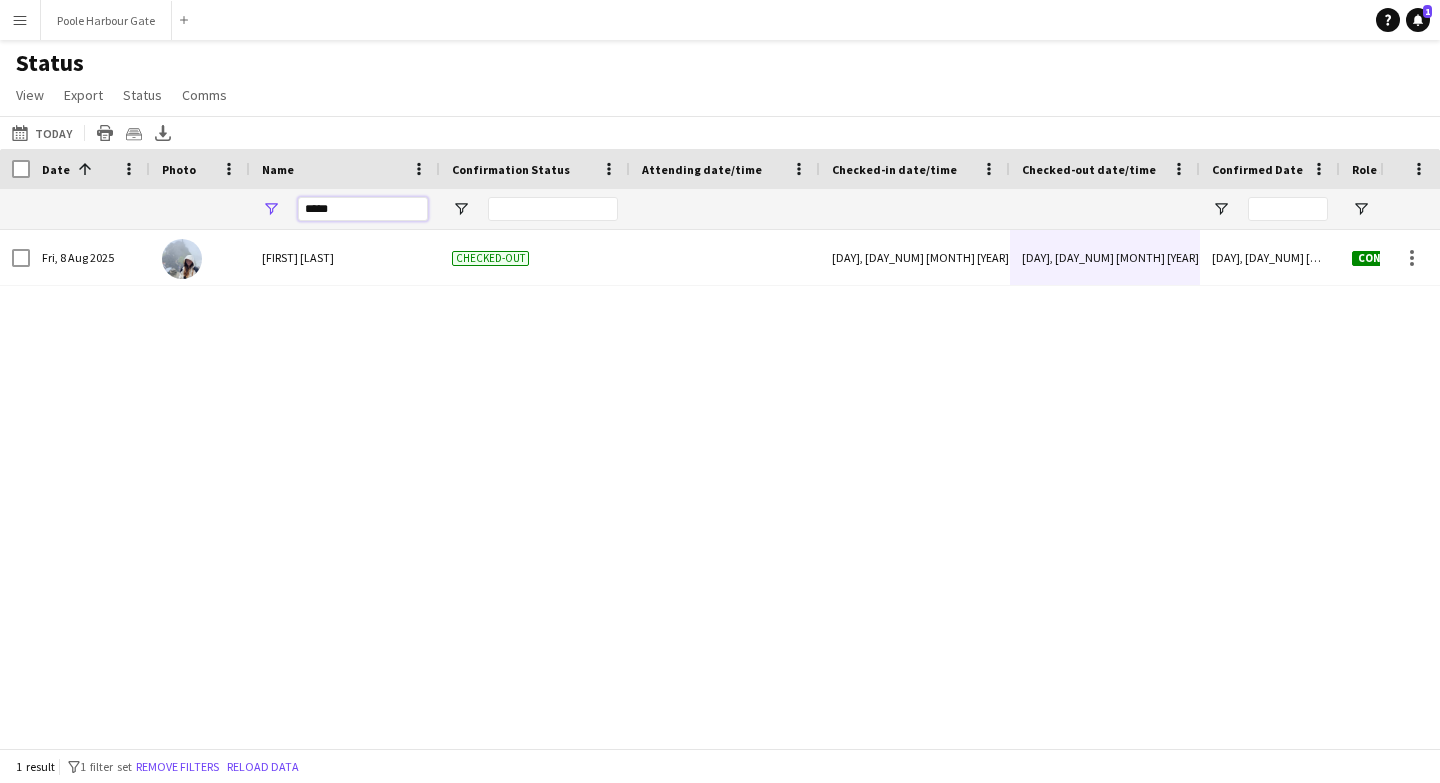 drag, startPoint x: 338, startPoint y: 203, endPoint x: 293, endPoint y: 203, distance: 45 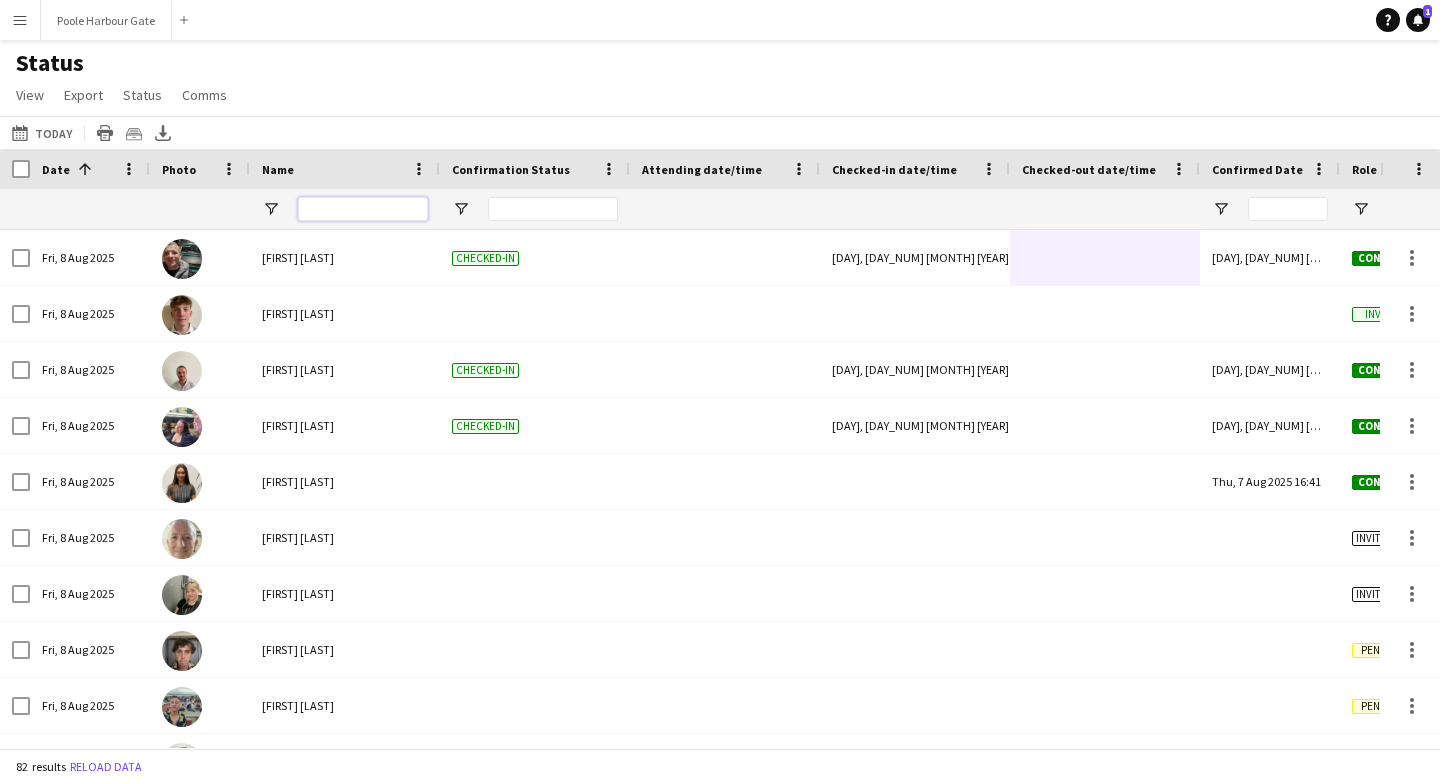 click at bounding box center [363, 209] 